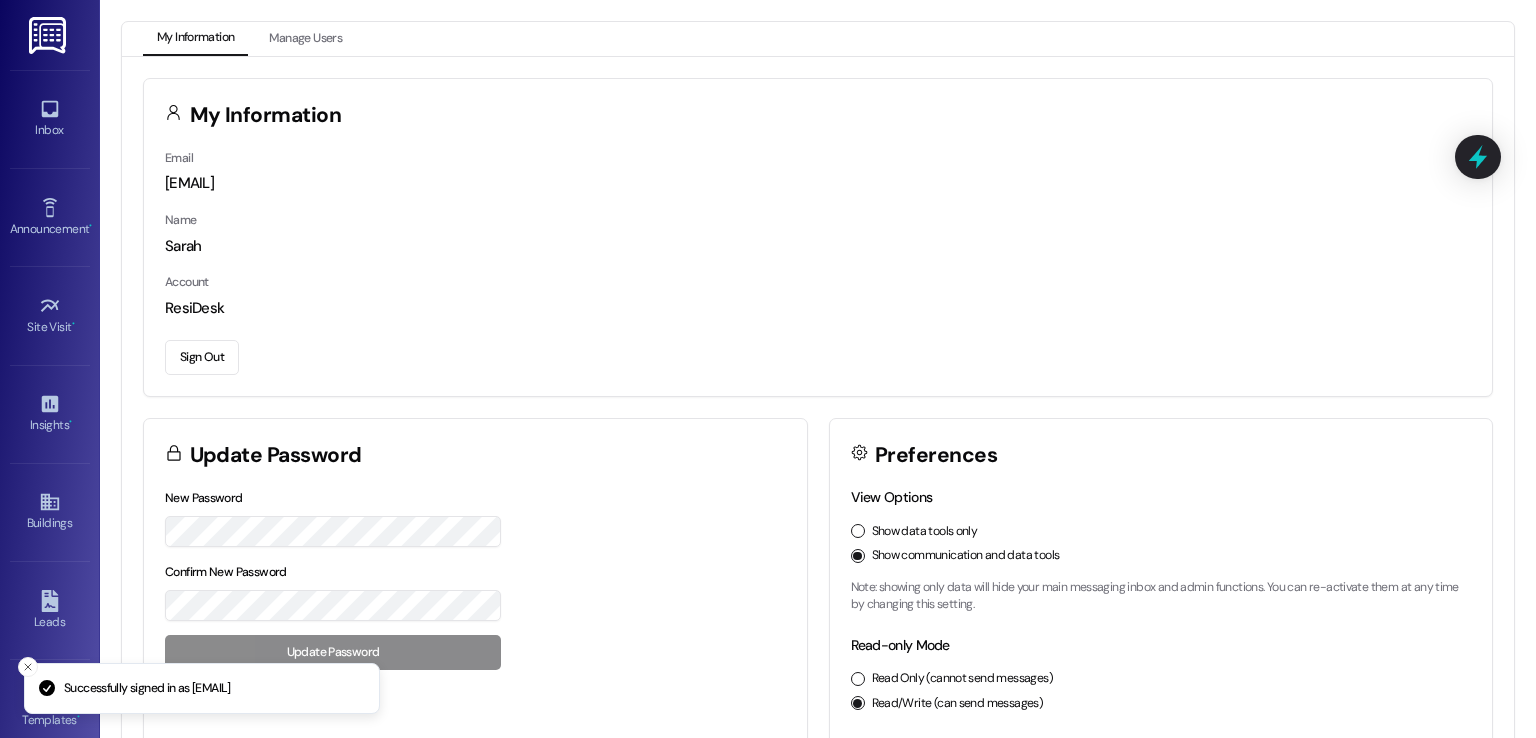 scroll, scrollTop: 0, scrollLeft: 0, axis: both 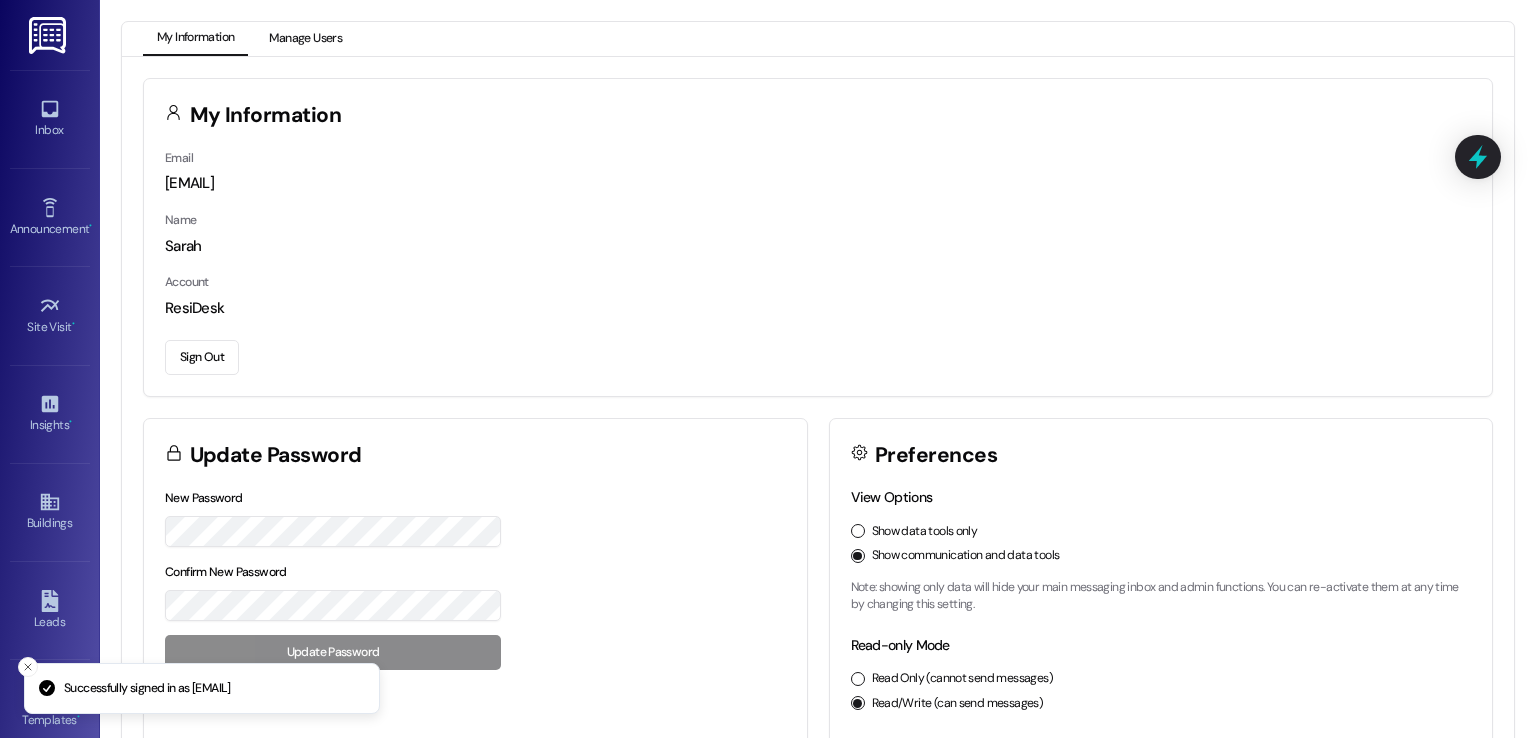 click on "Manage Users" at bounding box center [305, 39] 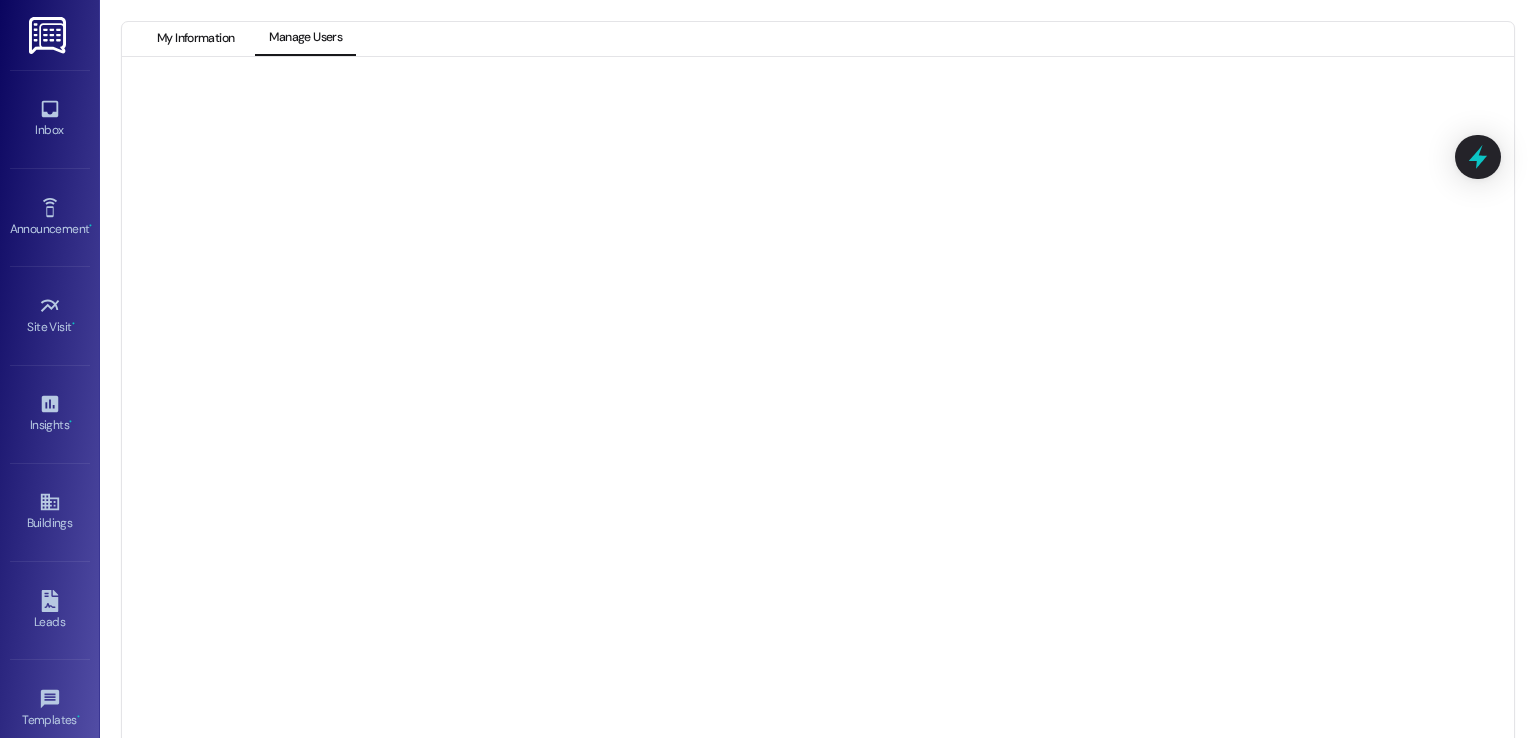 click on "My Information" at bounding box center (195, 39) 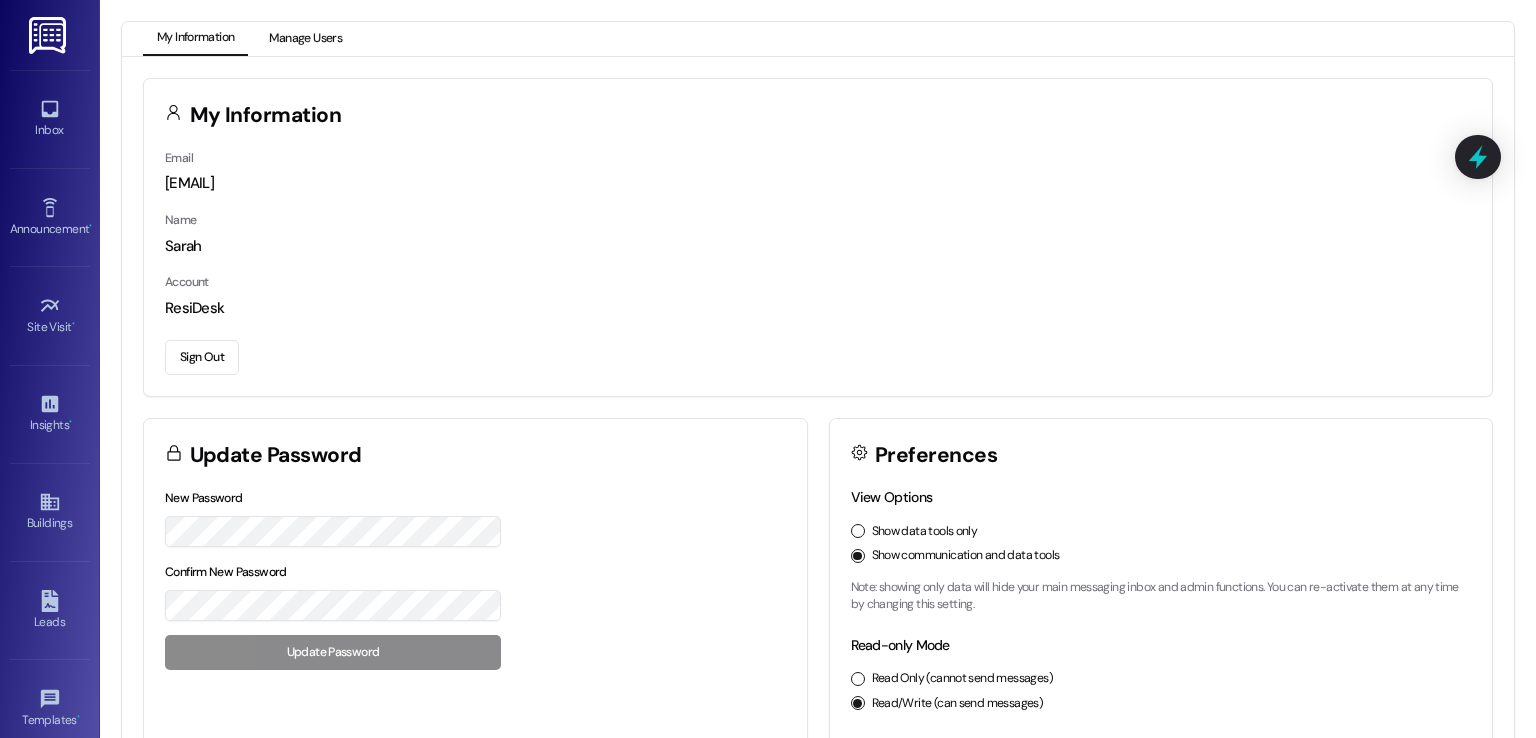 click on "Manage Users" at bounding box center [305, 39] 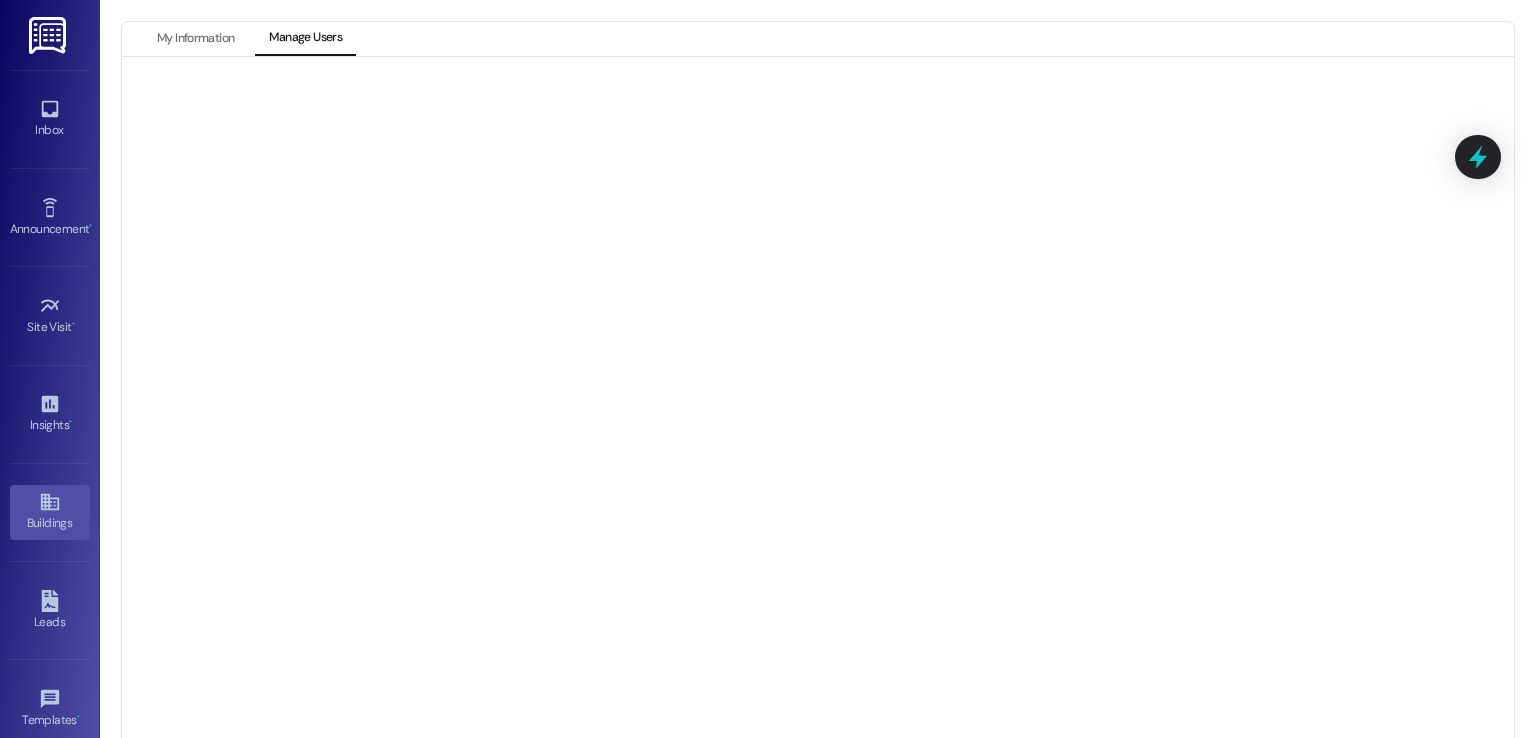 click on "Buildings" at bounding box center [50, 523] 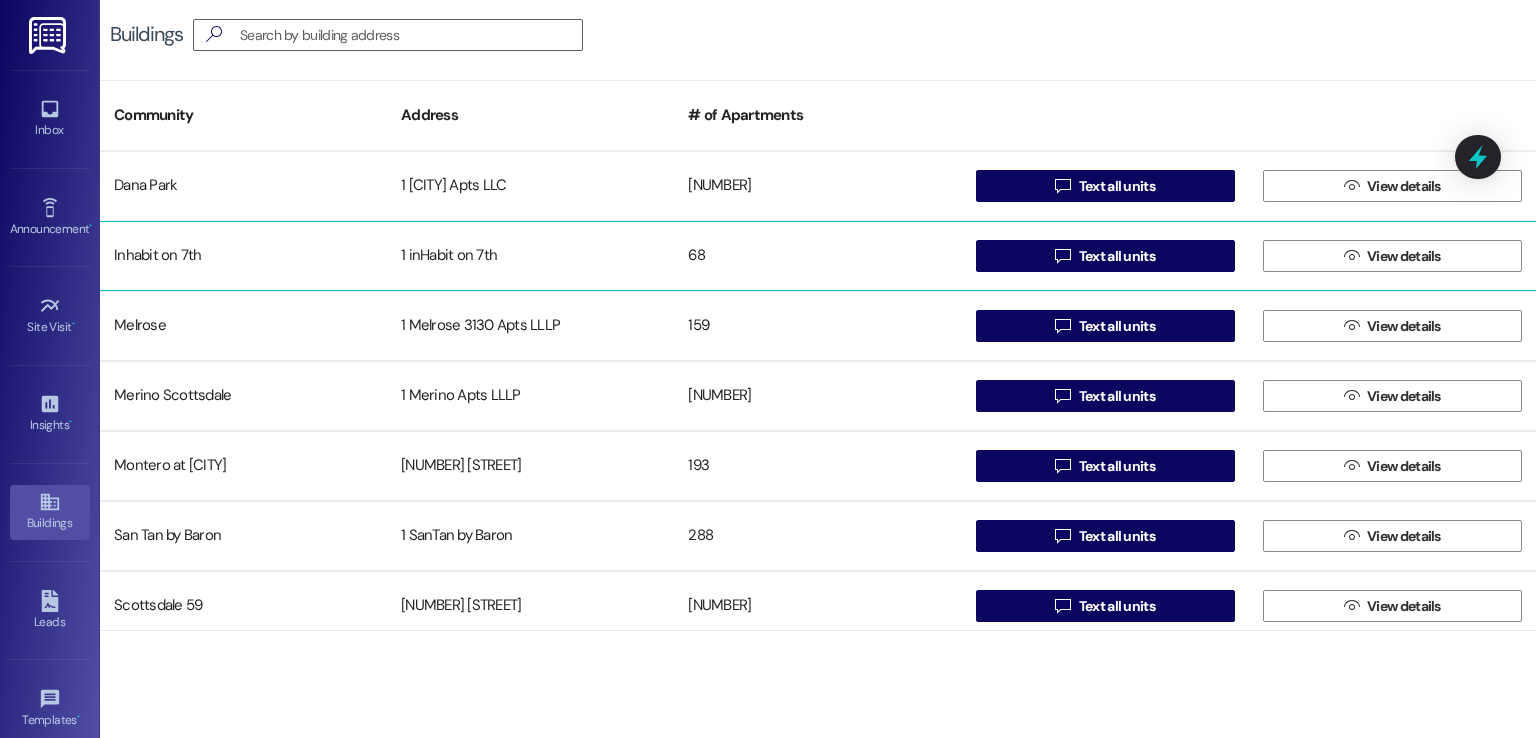 click on "1 inHabit on 7th" at bounding box center [530, 256] 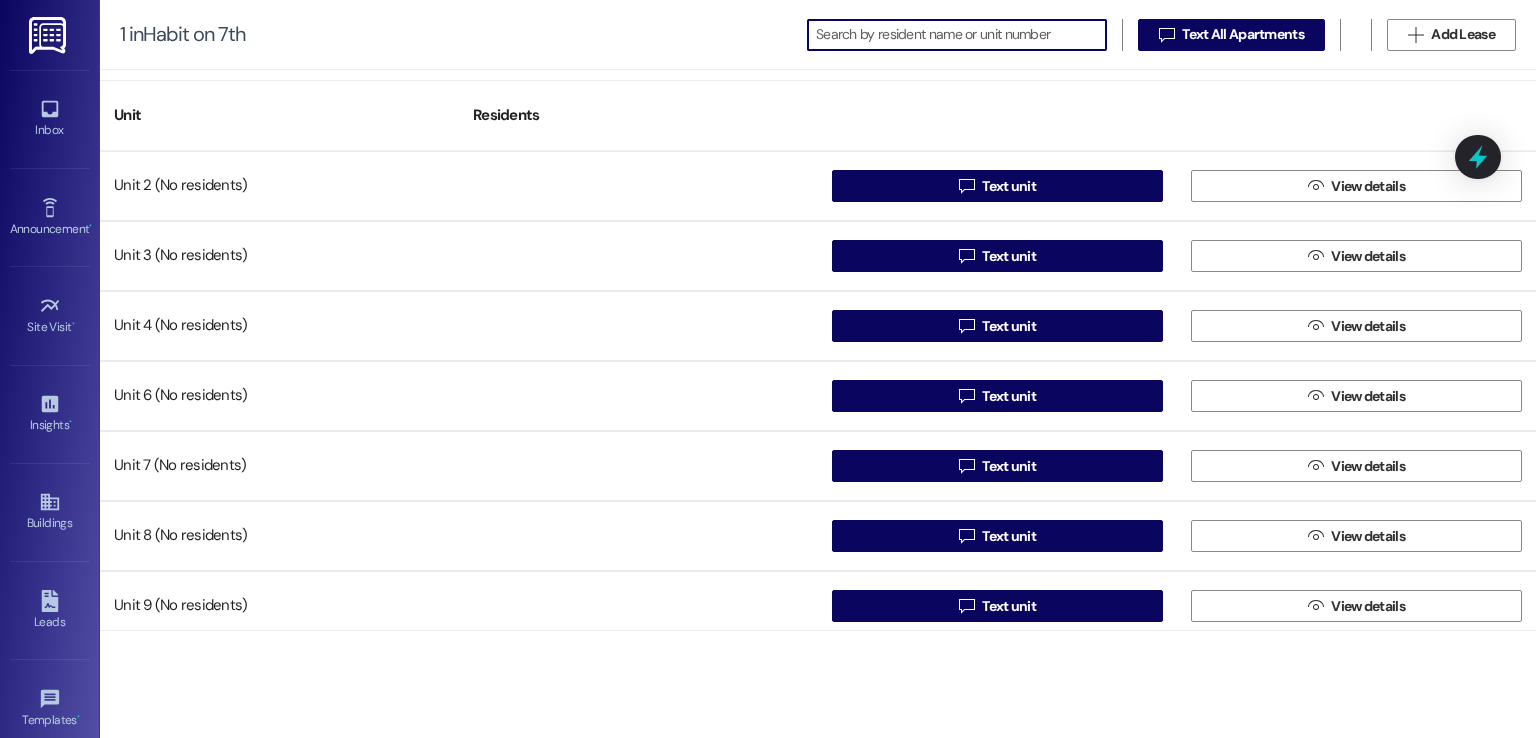 scroll, scrollTop: 0, scrollLeft: 0, axis: both 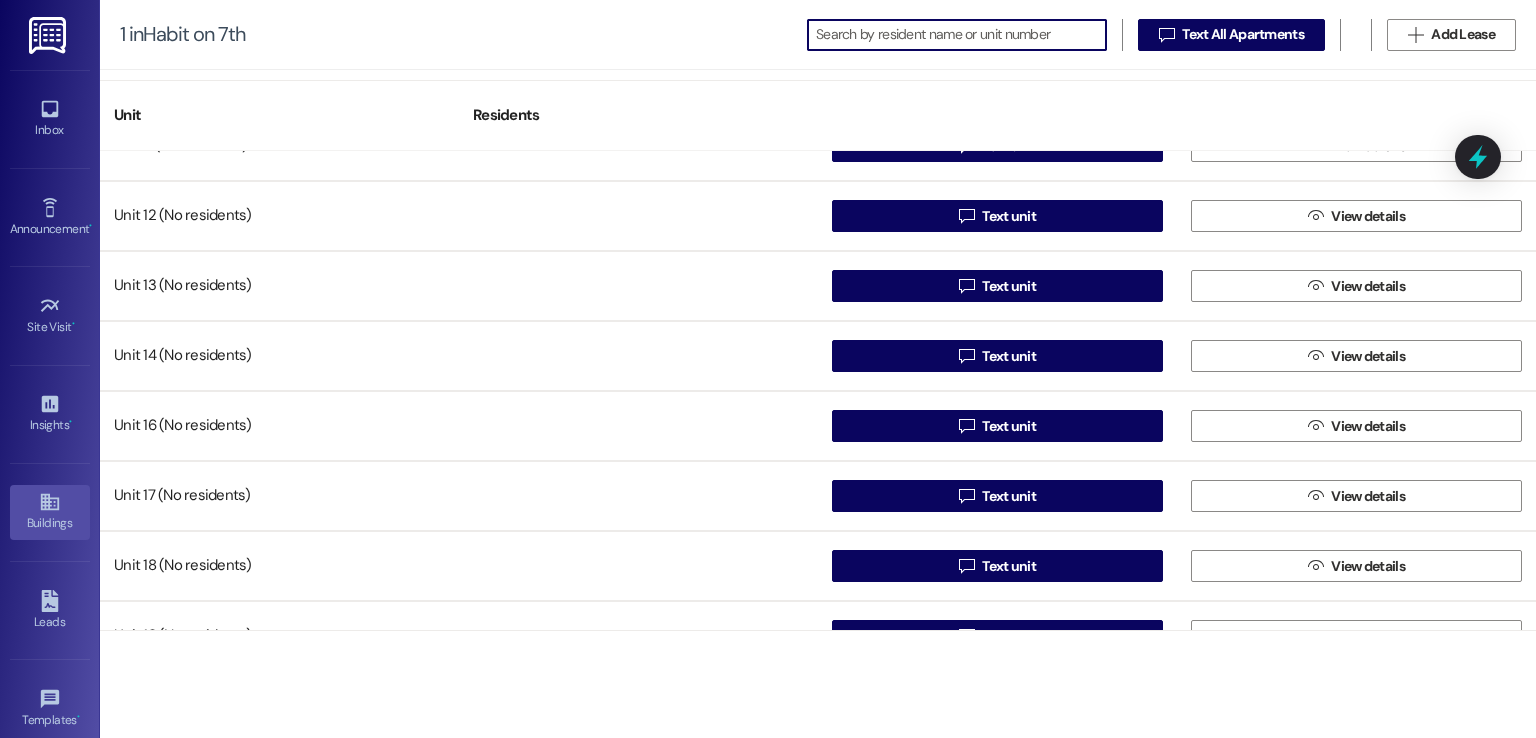 click on "Buildings" at bounding box center [50, 523] 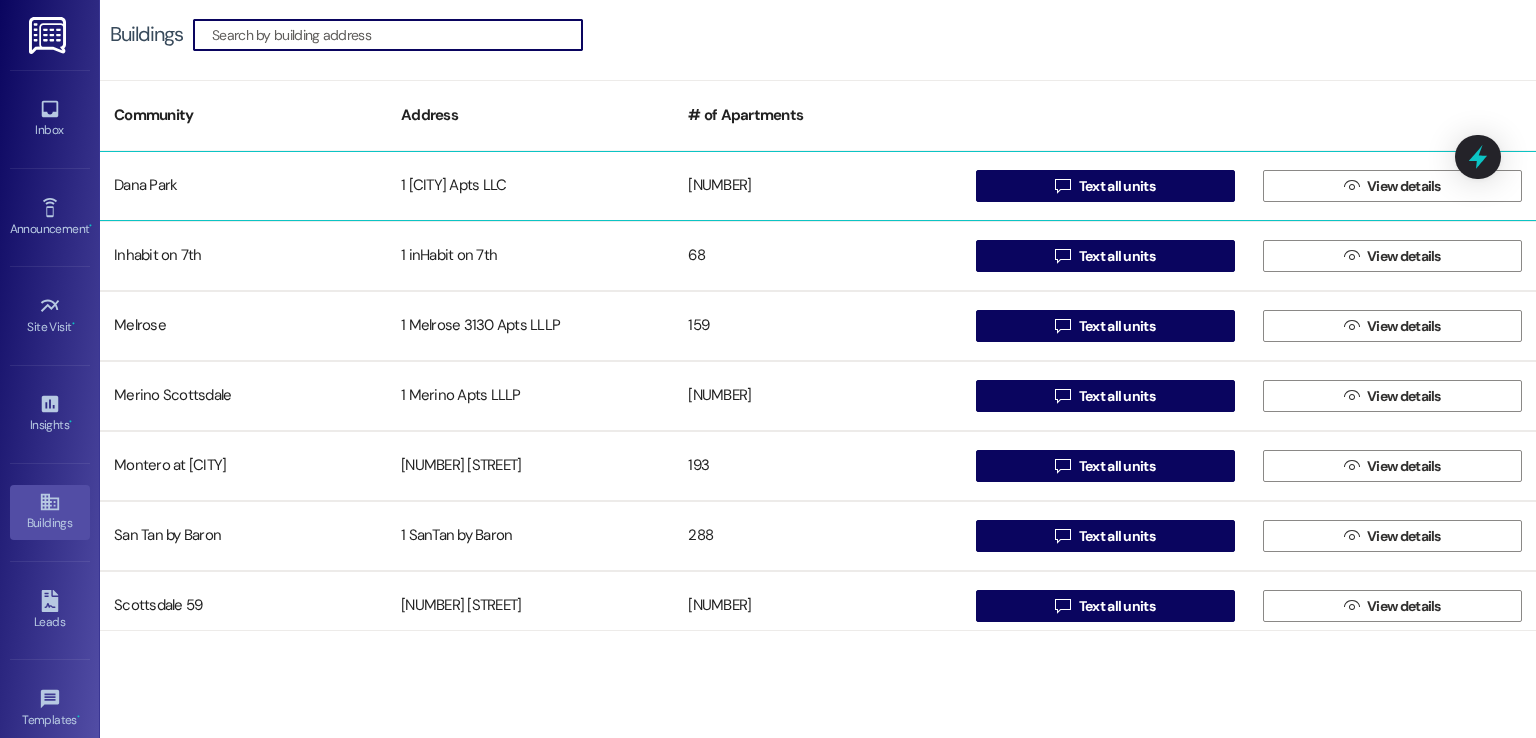 click on "1 [CITY] Apts LLC" at bounding box center [530, 186] 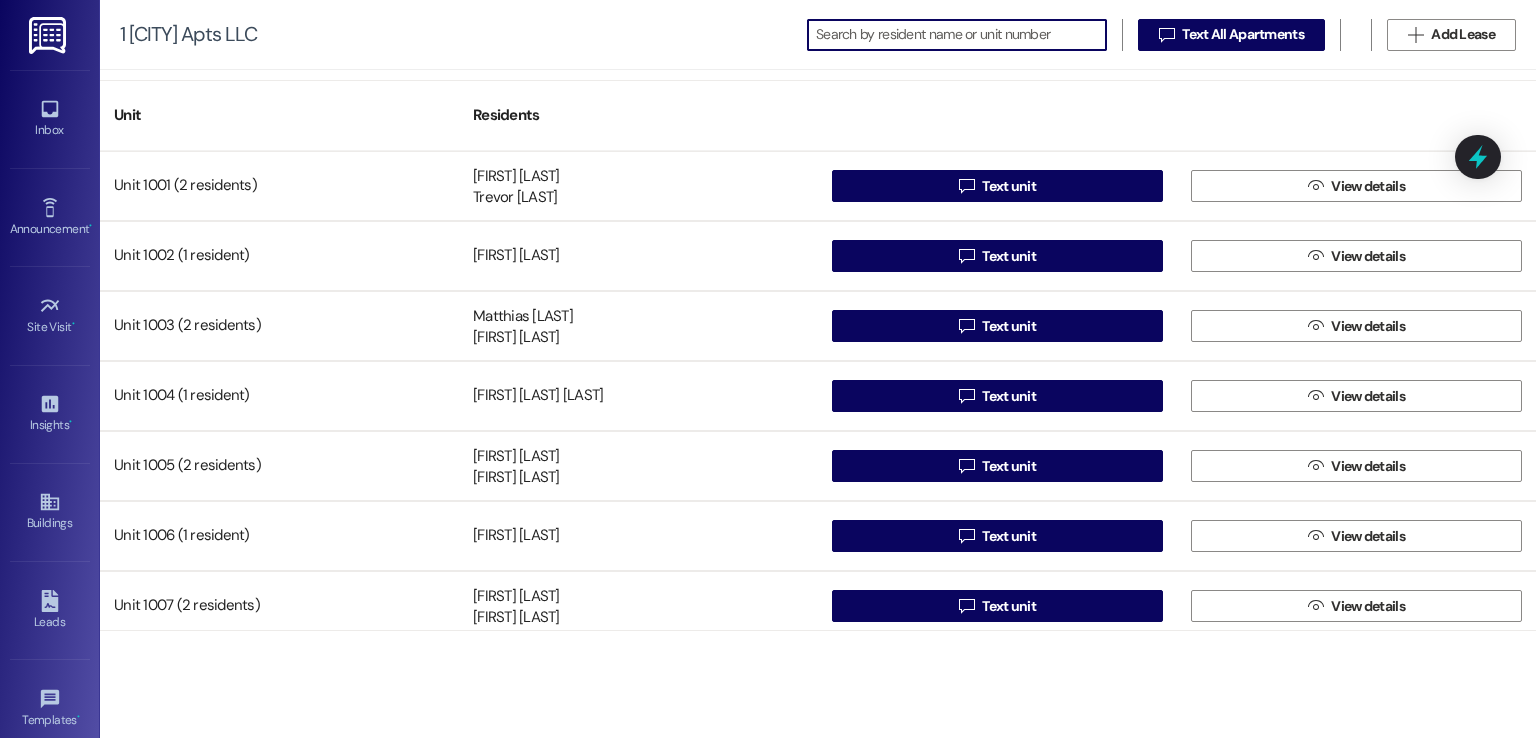 scroll, scrollTop: 0, scrollLeft: 0, axis: both 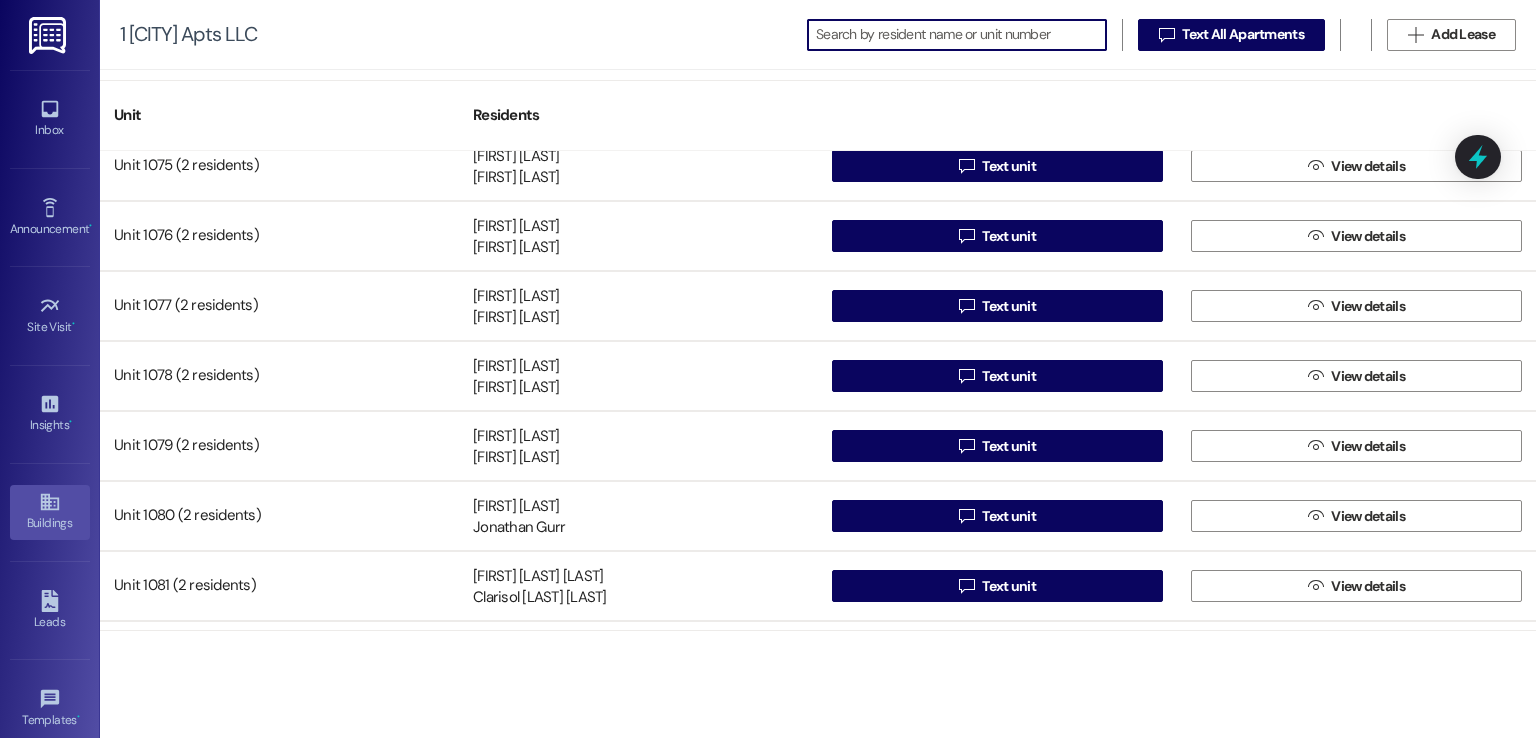 click 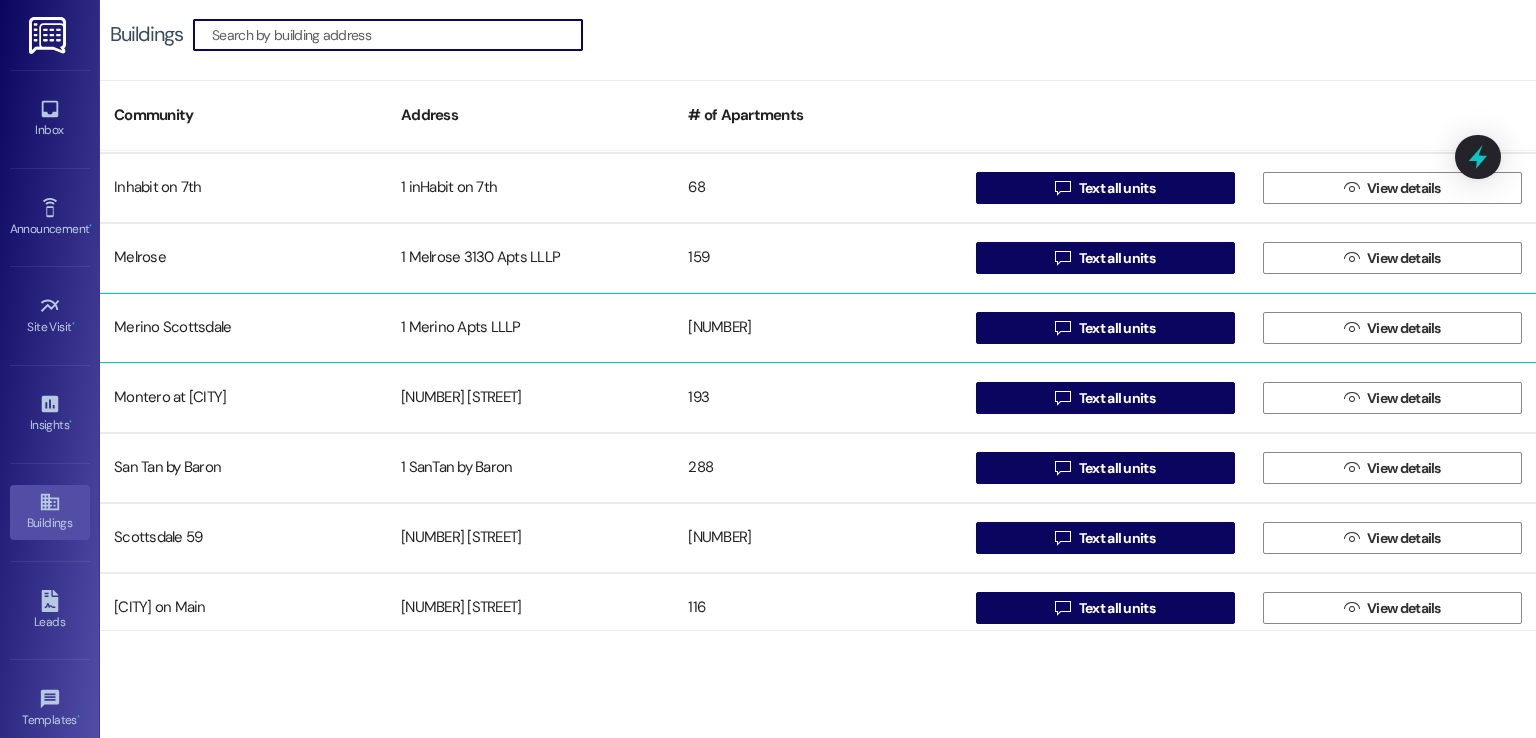 scroll, scrollTop: 100, scrollLeft: 0, axis: vertical 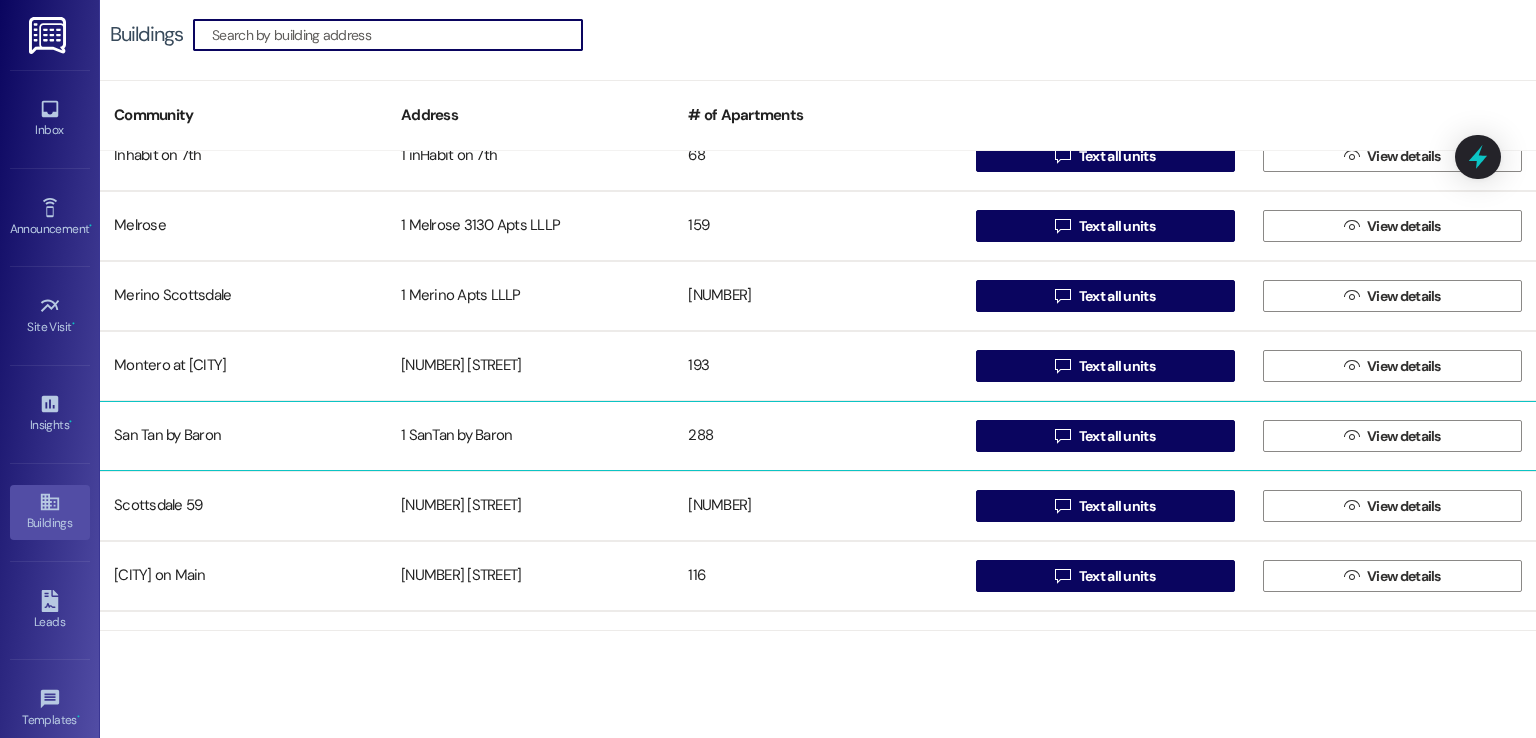 click on "1 SanTan by Baron" at bounding box center (530, 436) 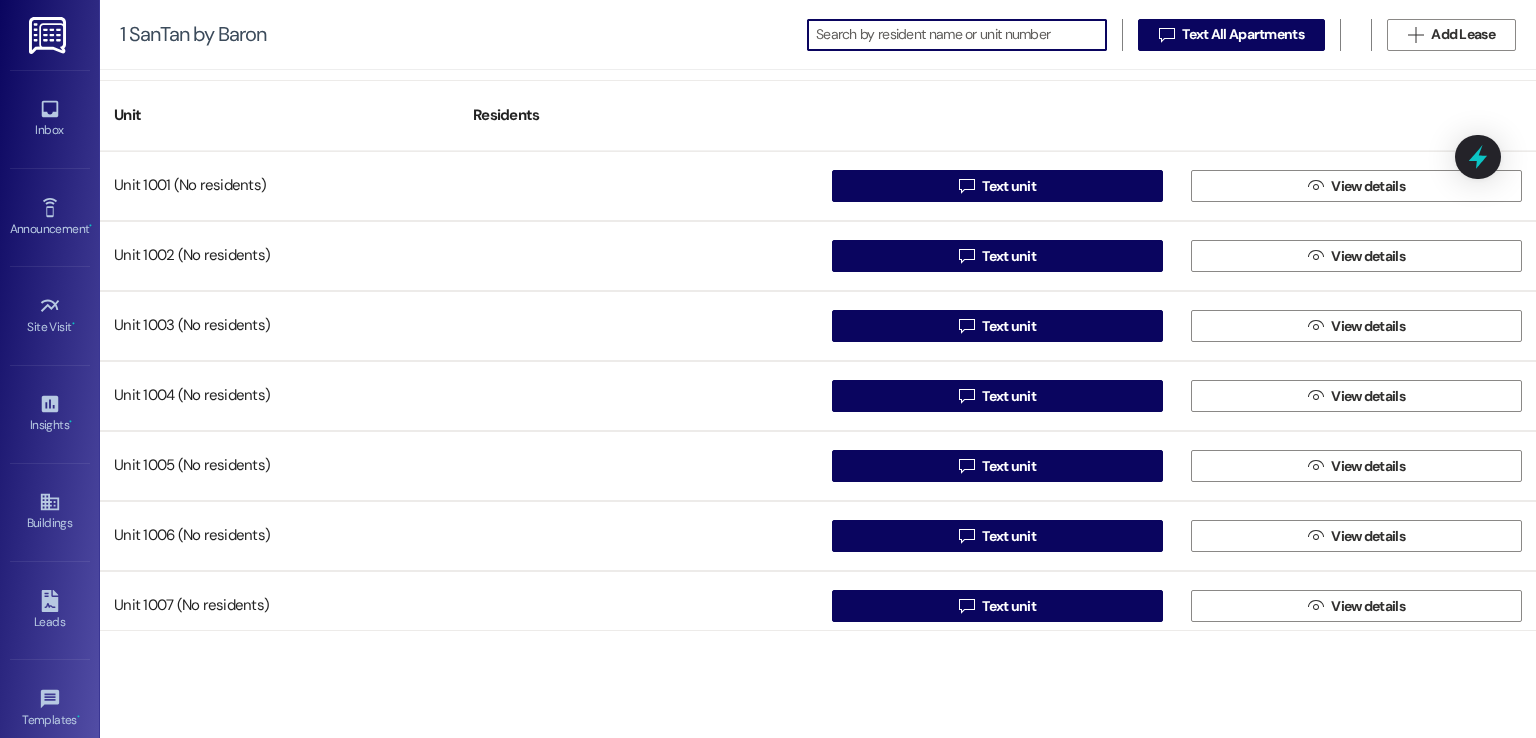 scroll, scrollTop: 0, scrollLeft: 0, axis: both 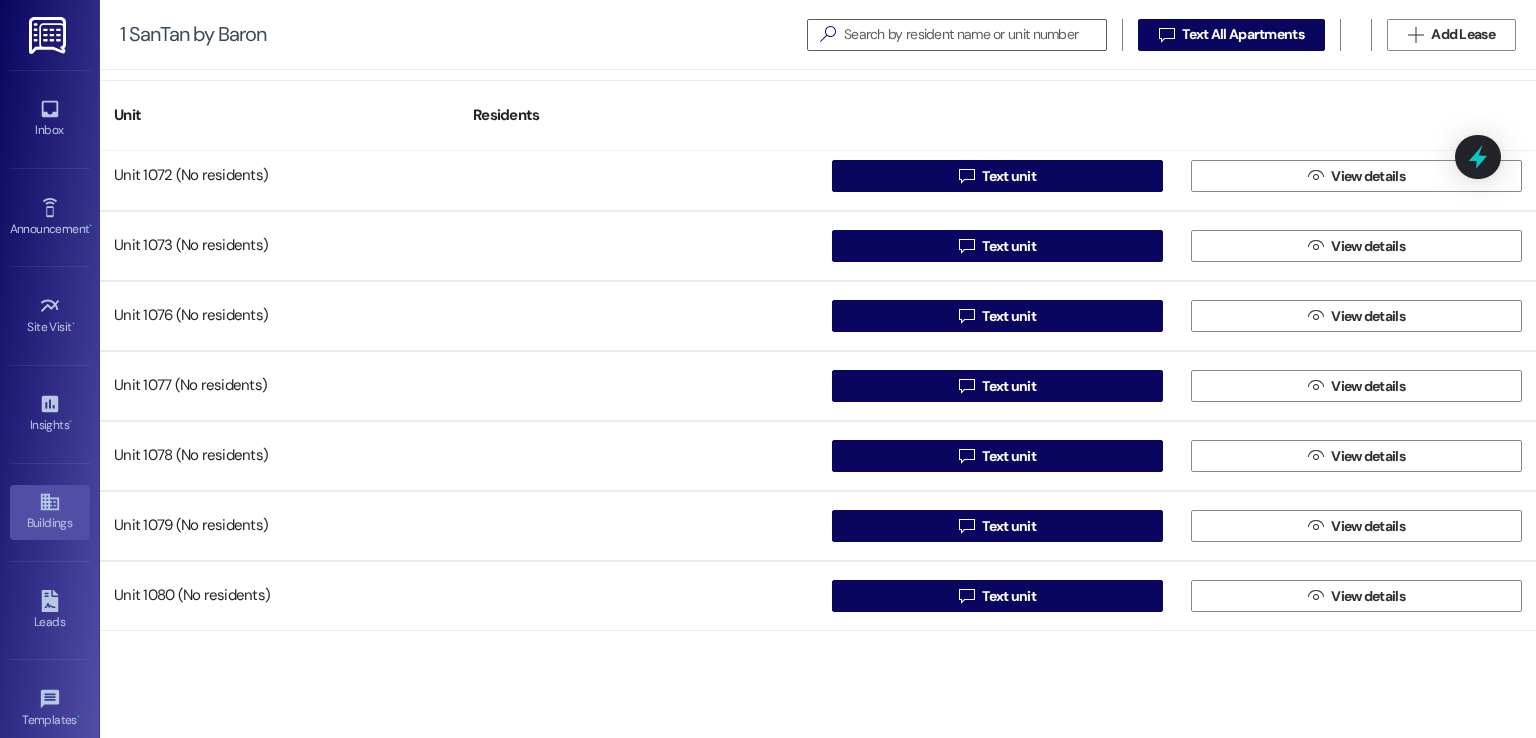 click on "Buildings" at bounding box center [50, 512] 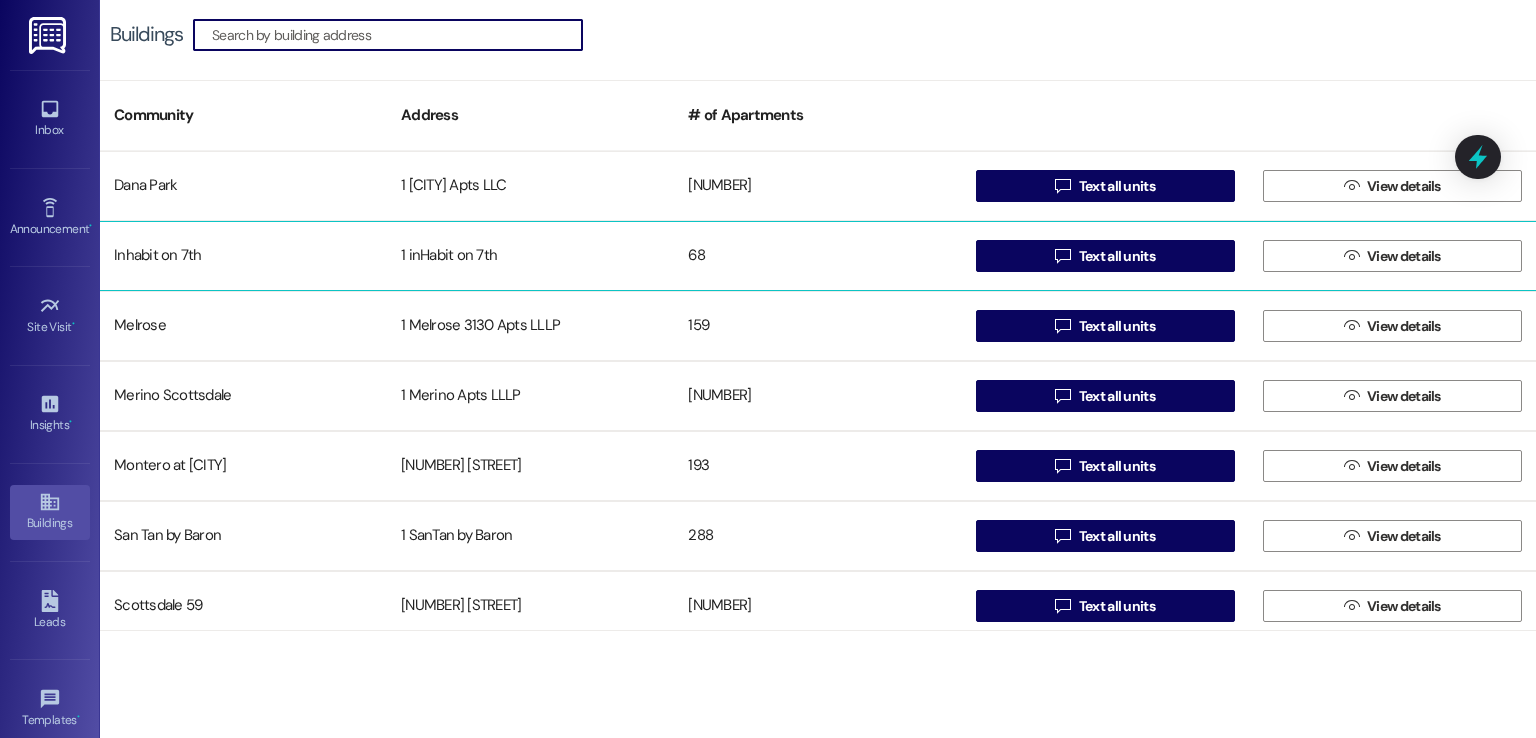 click on "1 inHabit on 7th" at bounding box center [530, 256] 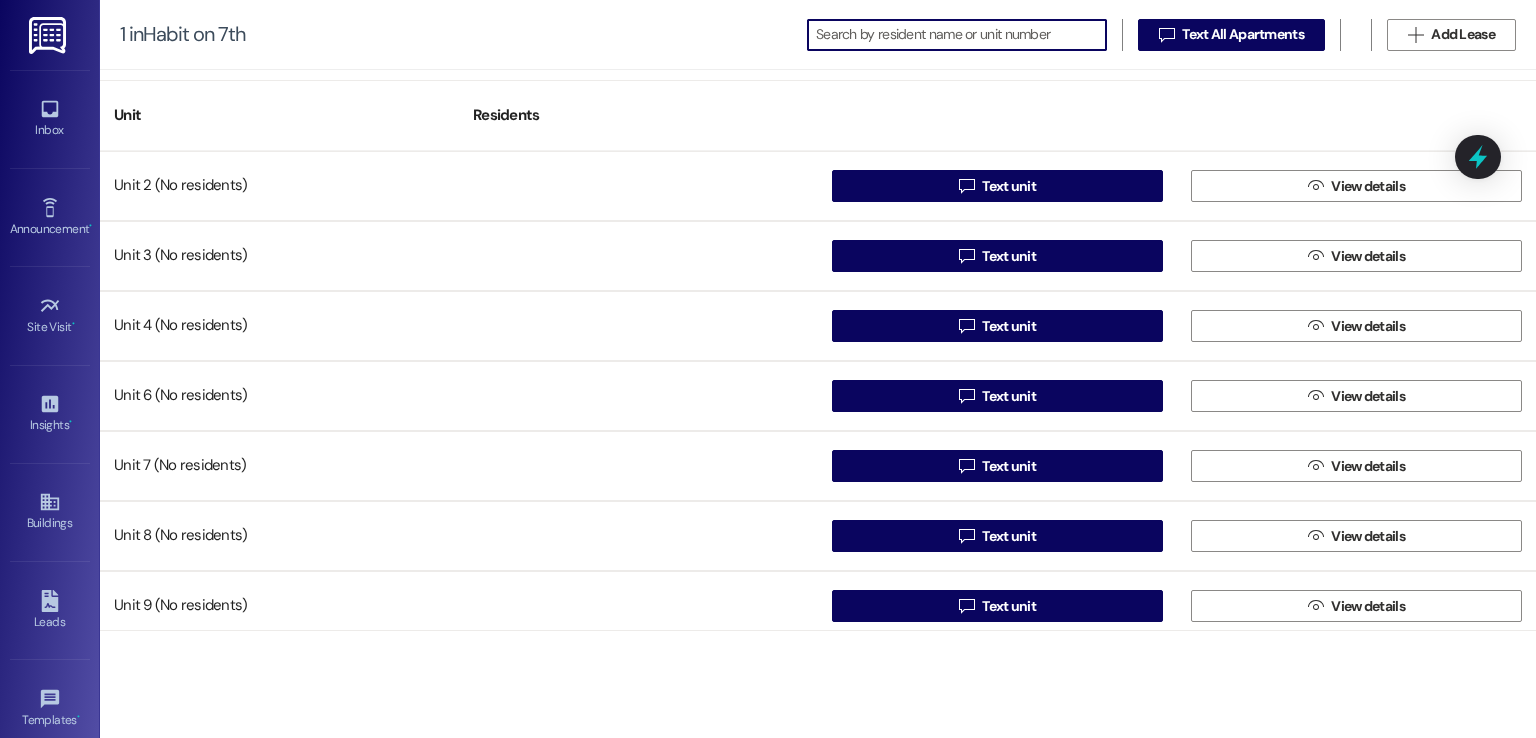 scroll, scrollTop: 0, scrollLeft: 0, axis: both 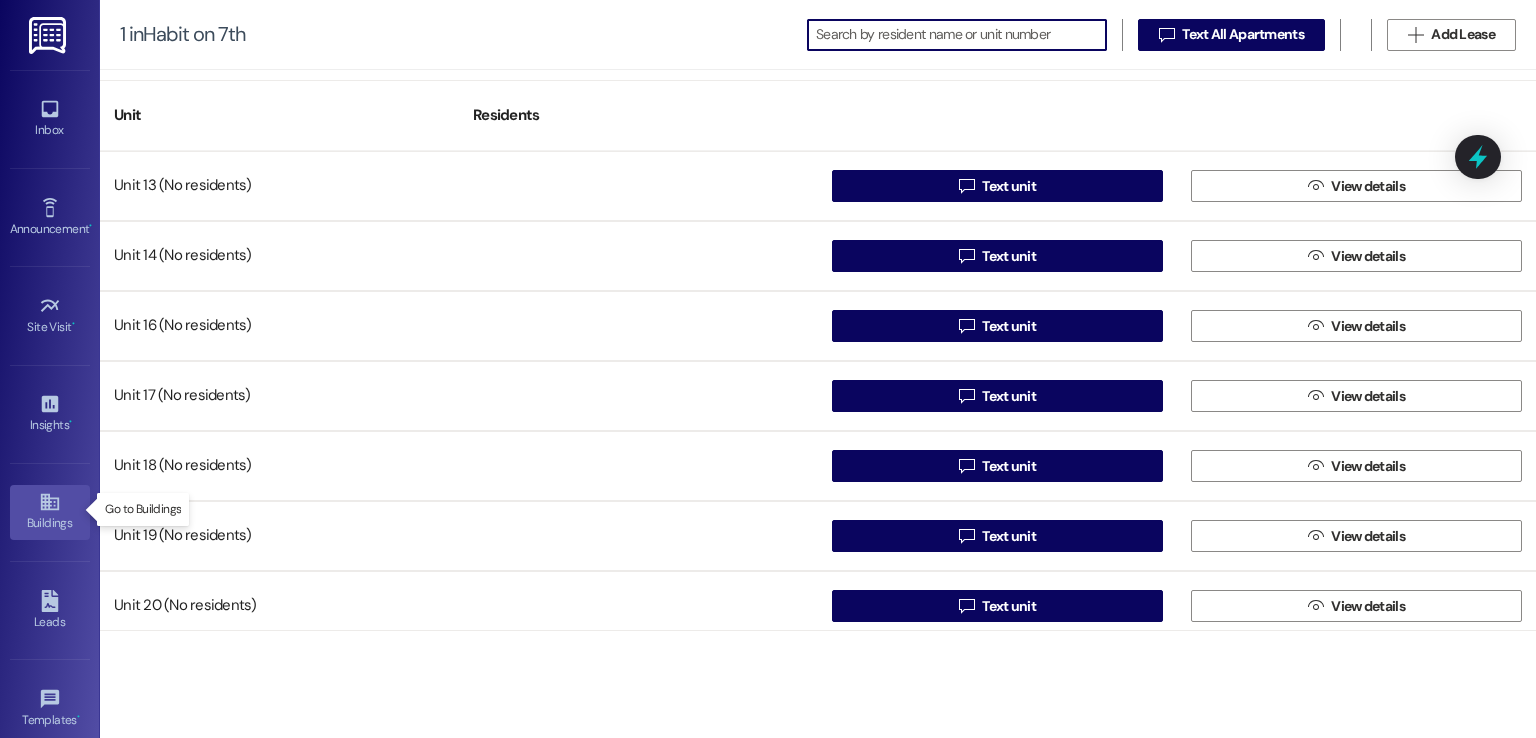 click on "Buildings" at bounding box center (50, 523) 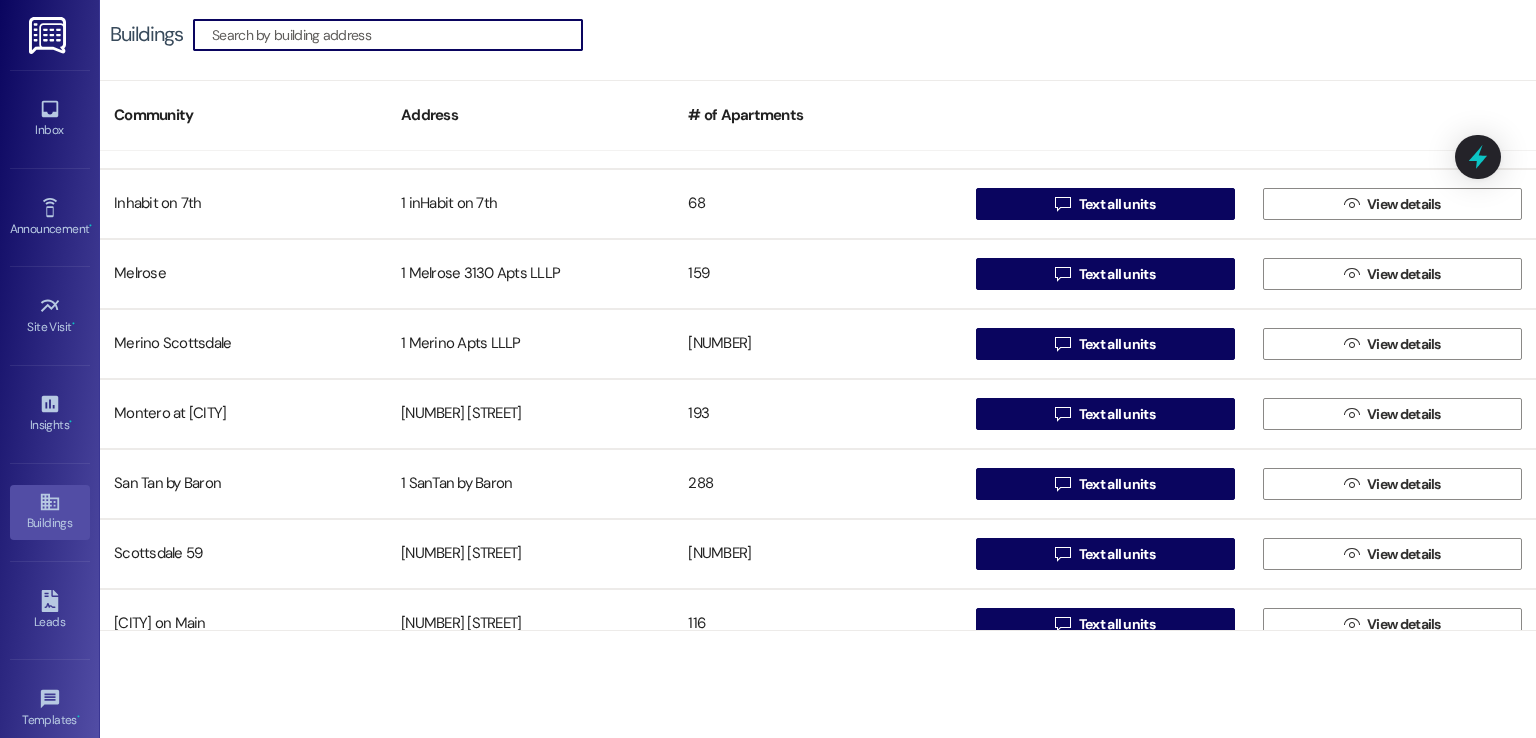 scroll, scrollTop: 151, scrollLeft: 0, axis: vertical 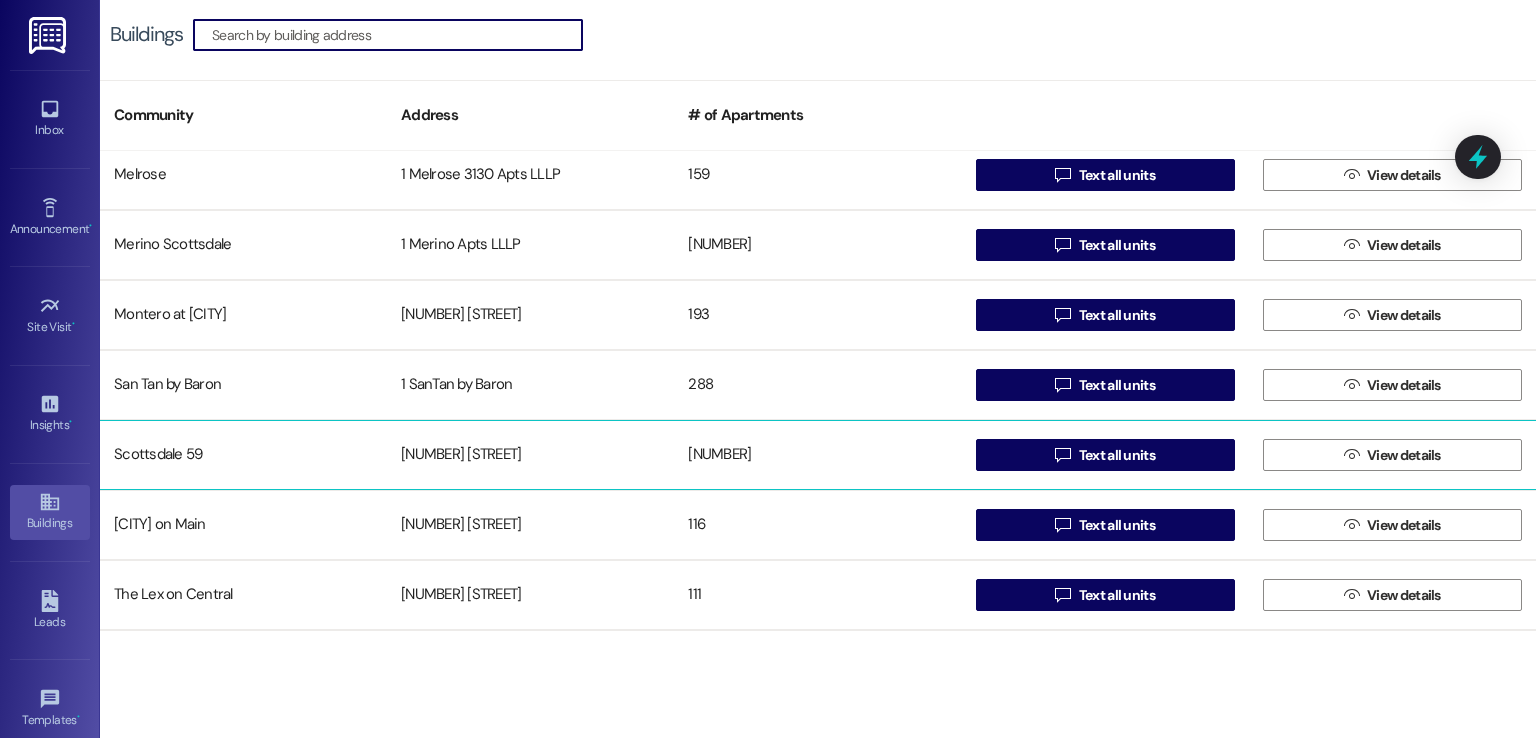 click on "[NUMBER] [STREET]" at bounding box center [530, 455] 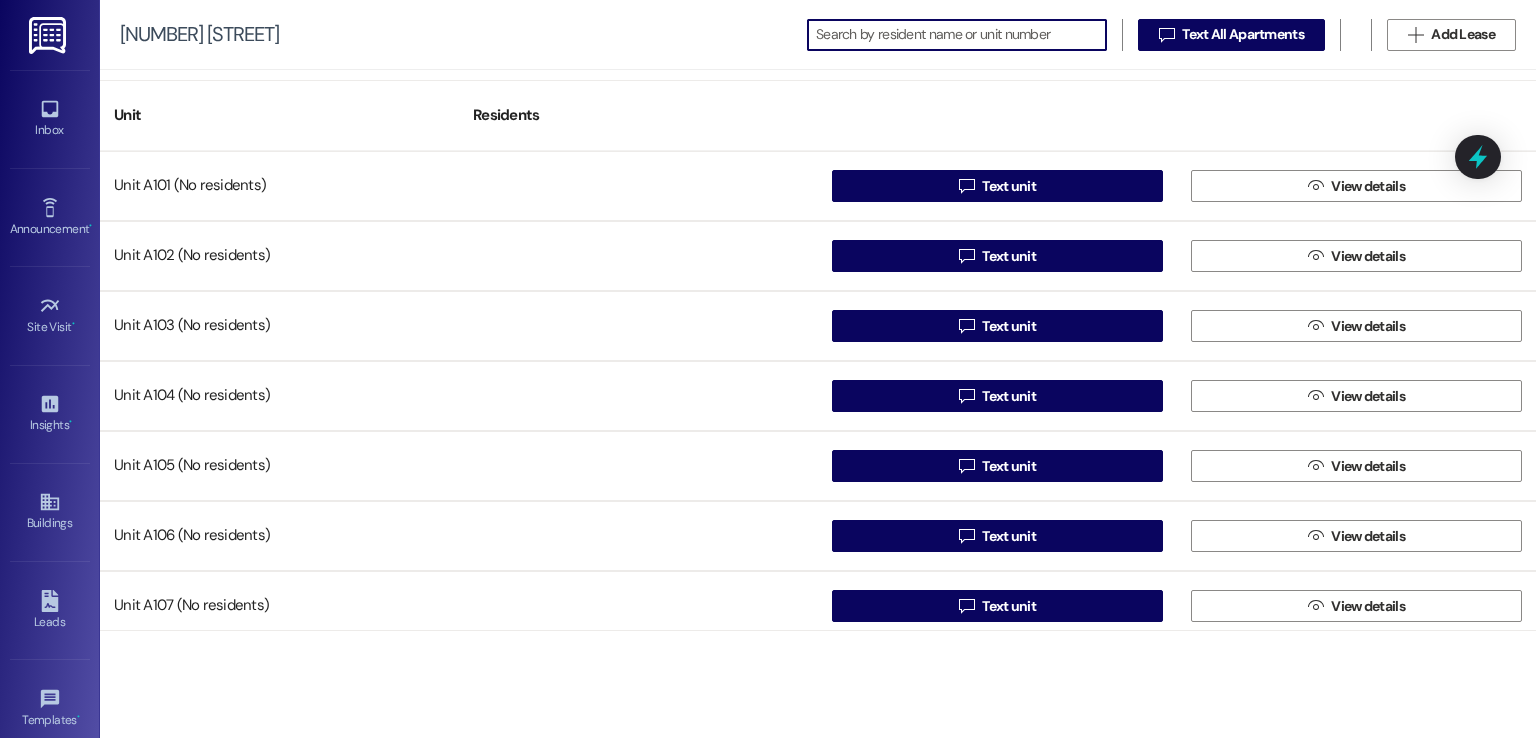 scroll, scrollTop: 0, scrollLeft: 0, axis: both 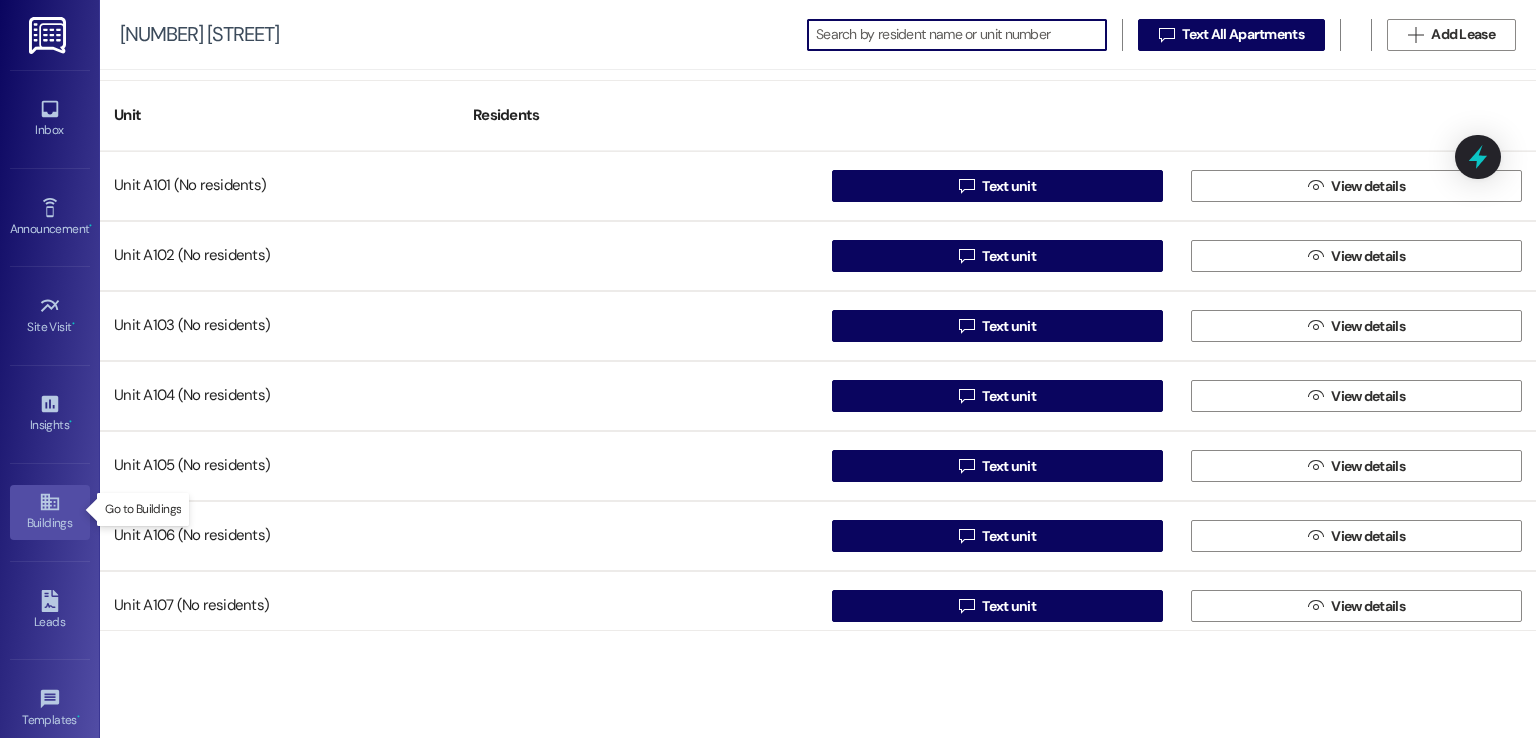 click 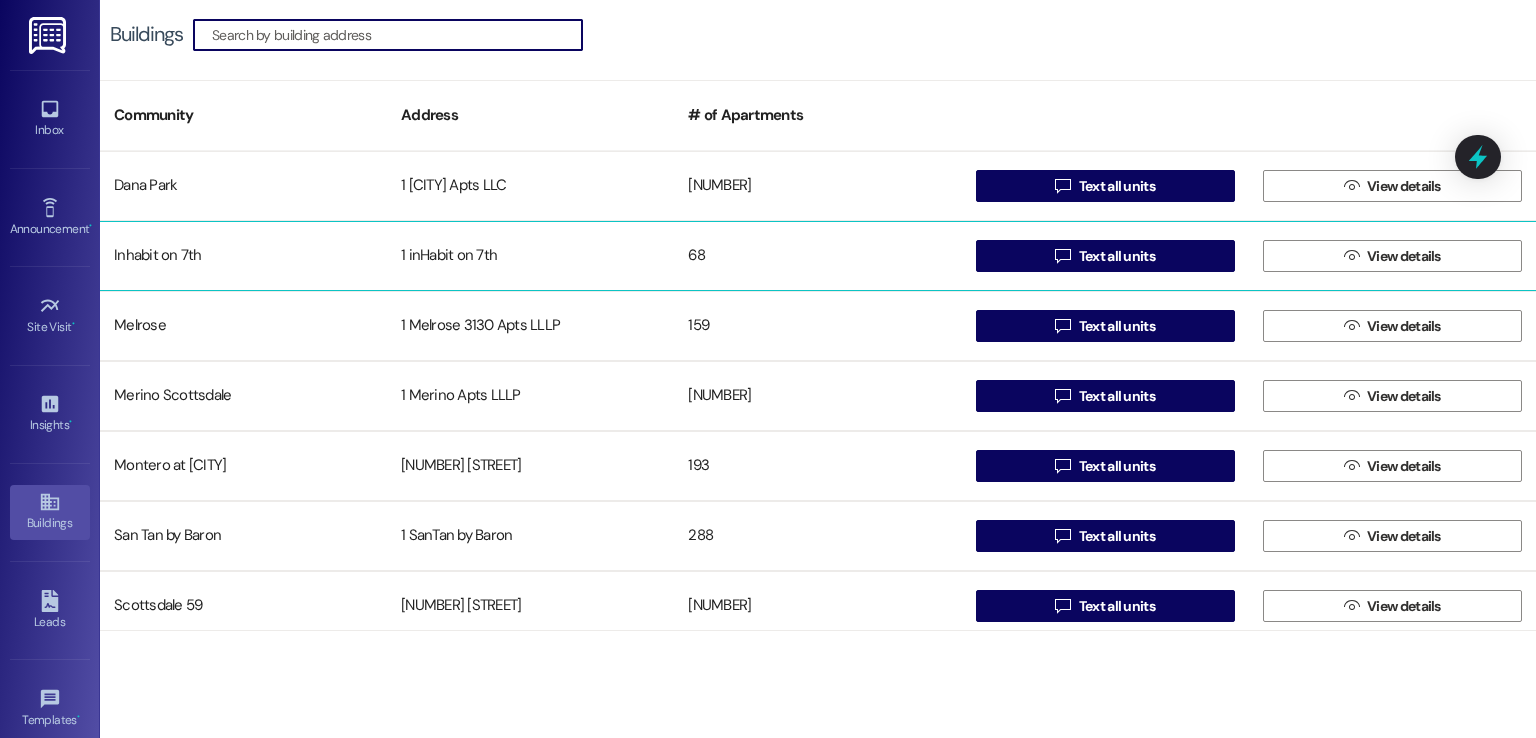 click on "1 inHabit on 7th" at bounding box center (530, 256) 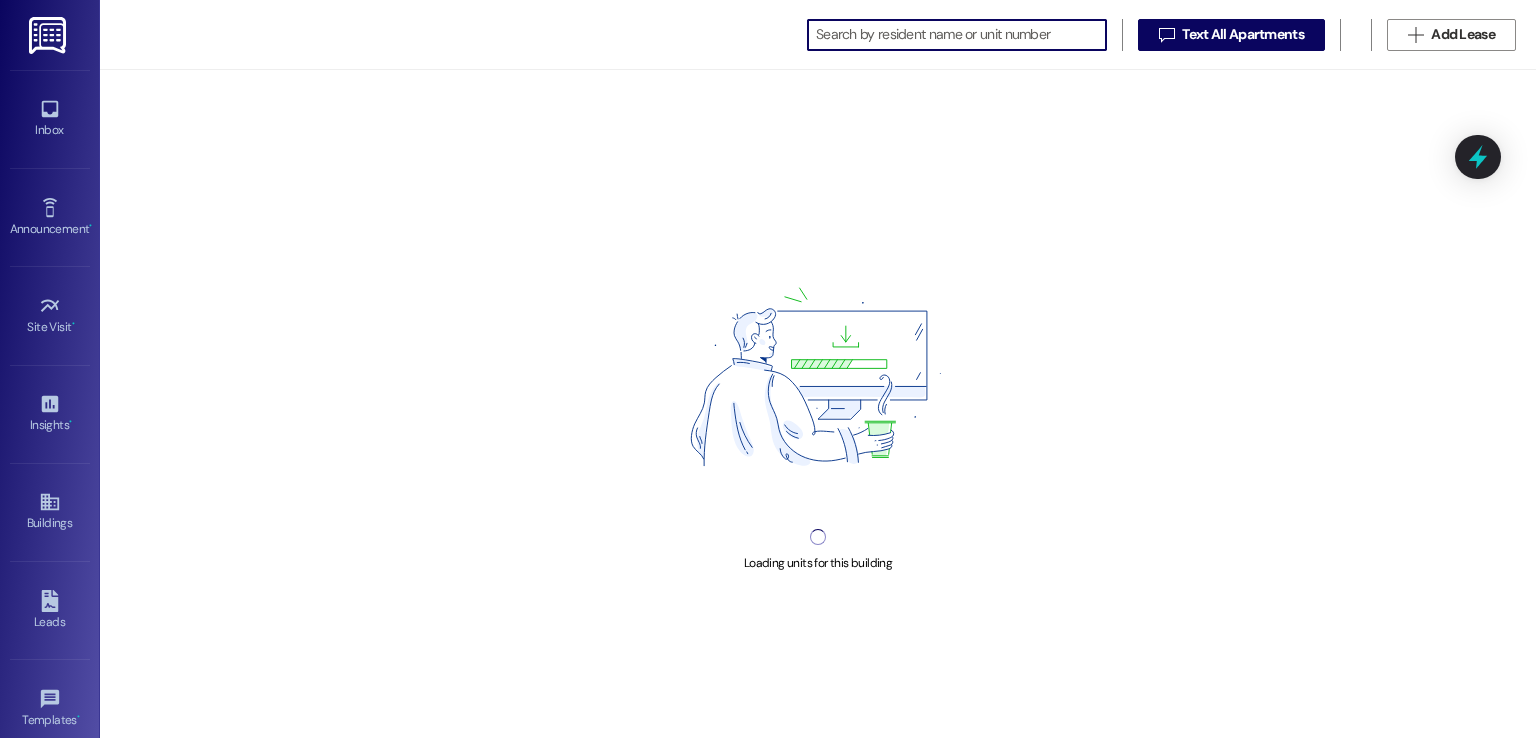 scroll, scrollTop: 0, scrollLeft: 0, axis: both 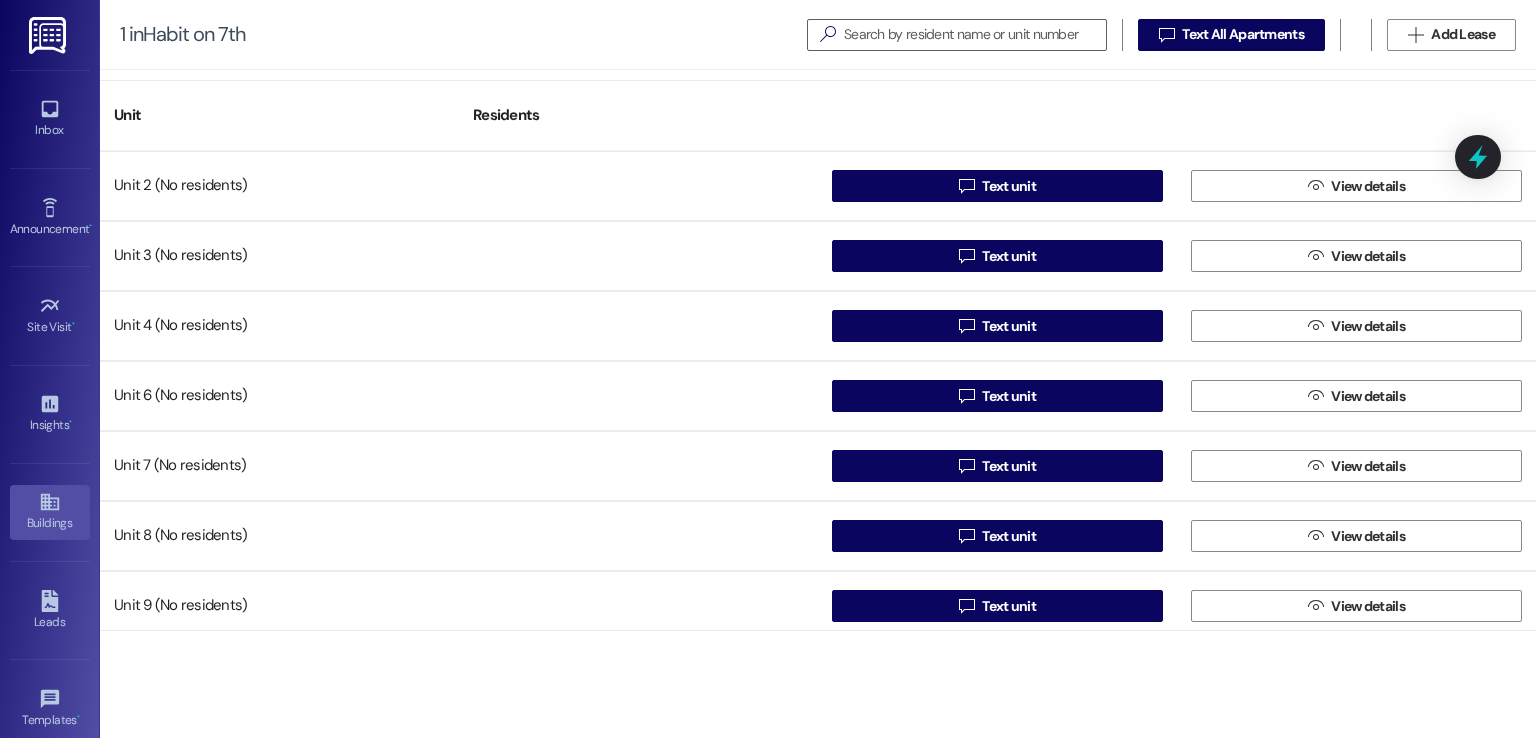 click on "Buildings" at bounding box center [50, 512] 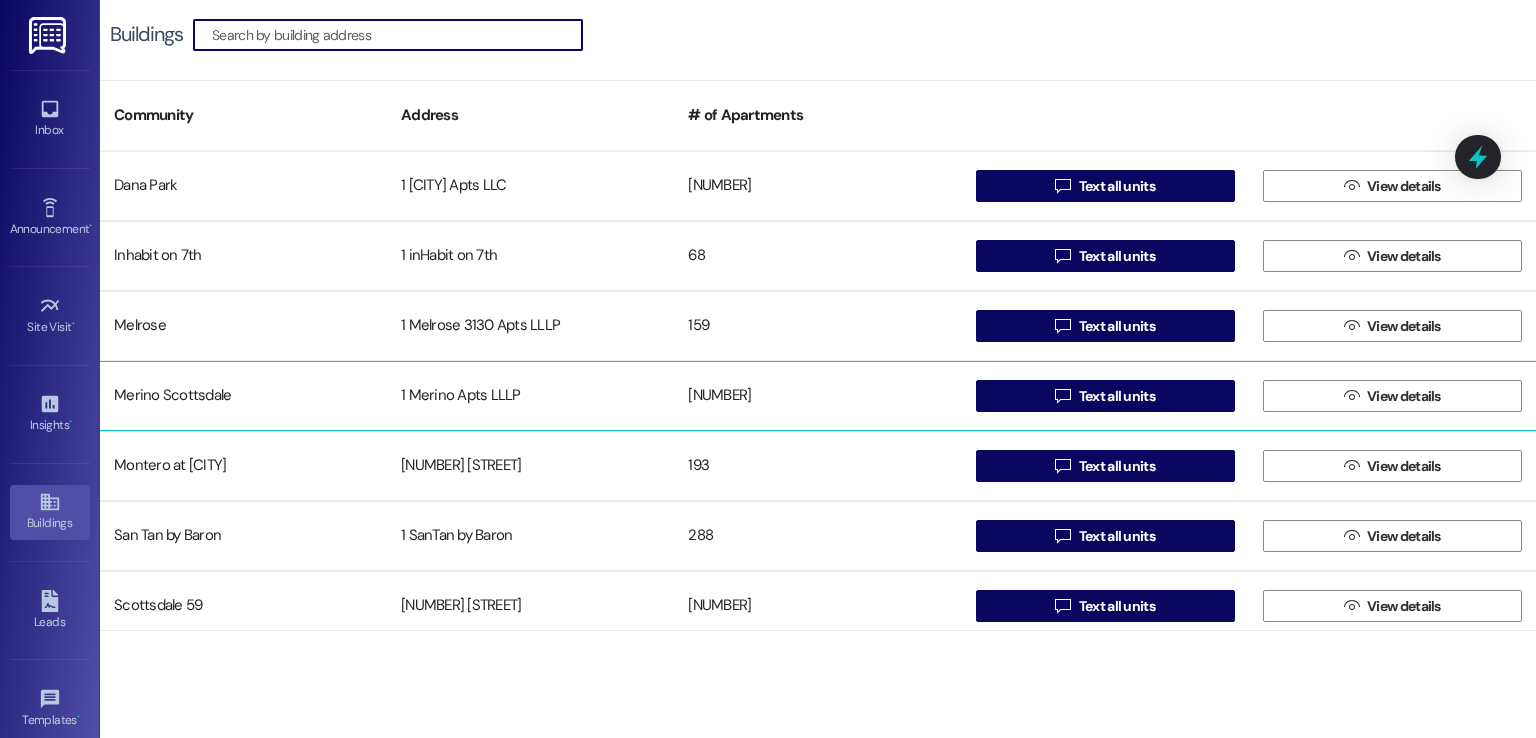 click on "1 Merino Apts LLLP" at bounding box center [530, 396] 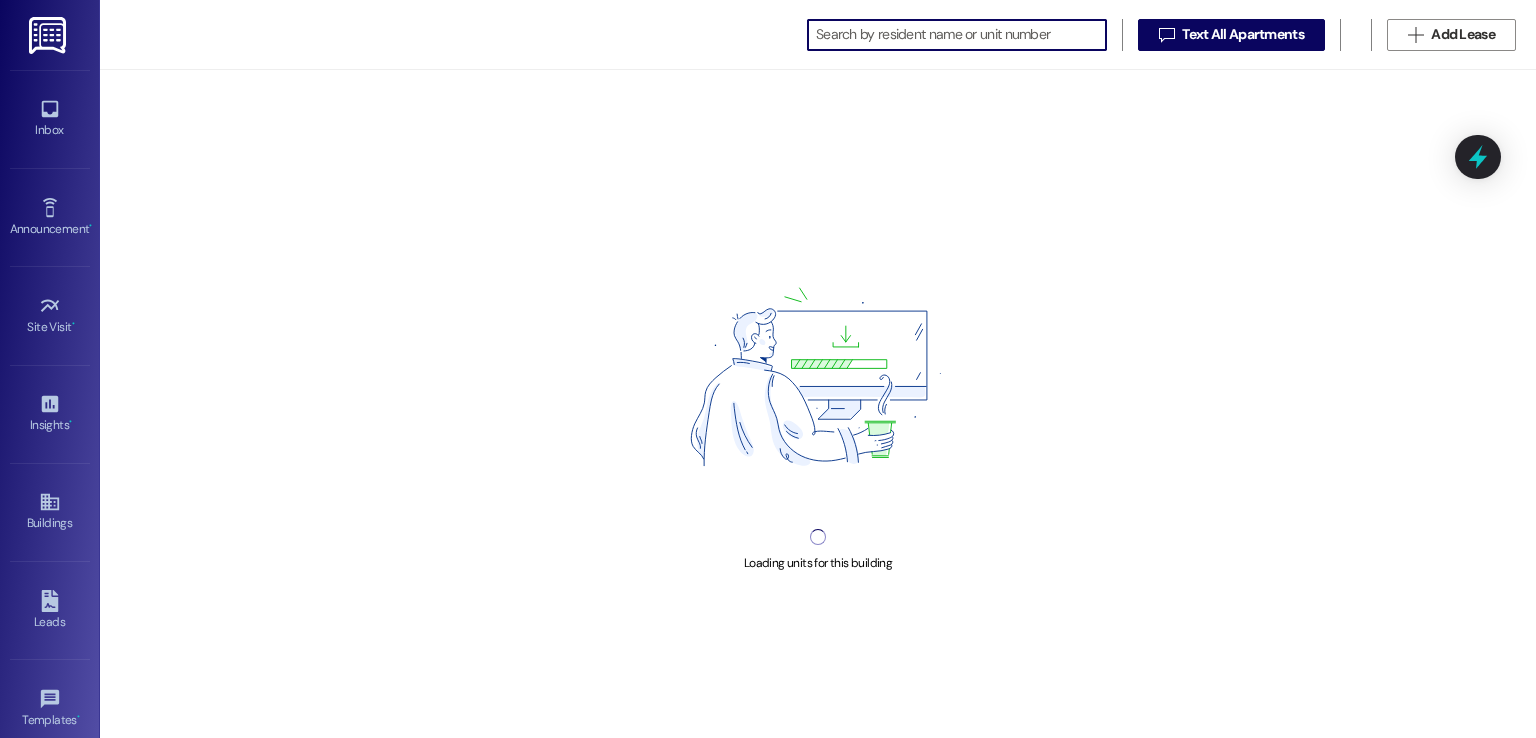 scroll, scrollTop: 0, scrollLeft: 0, axis: both 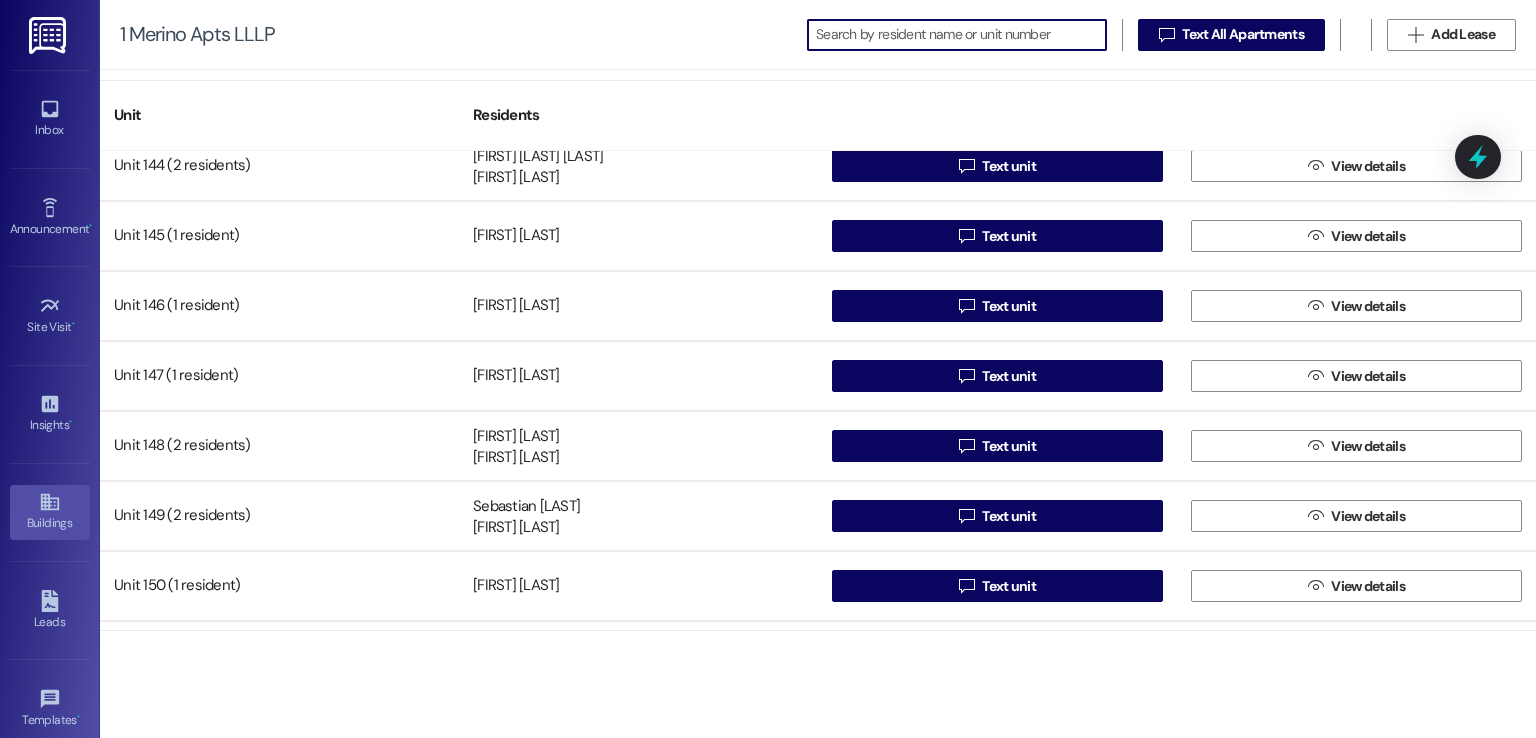 click 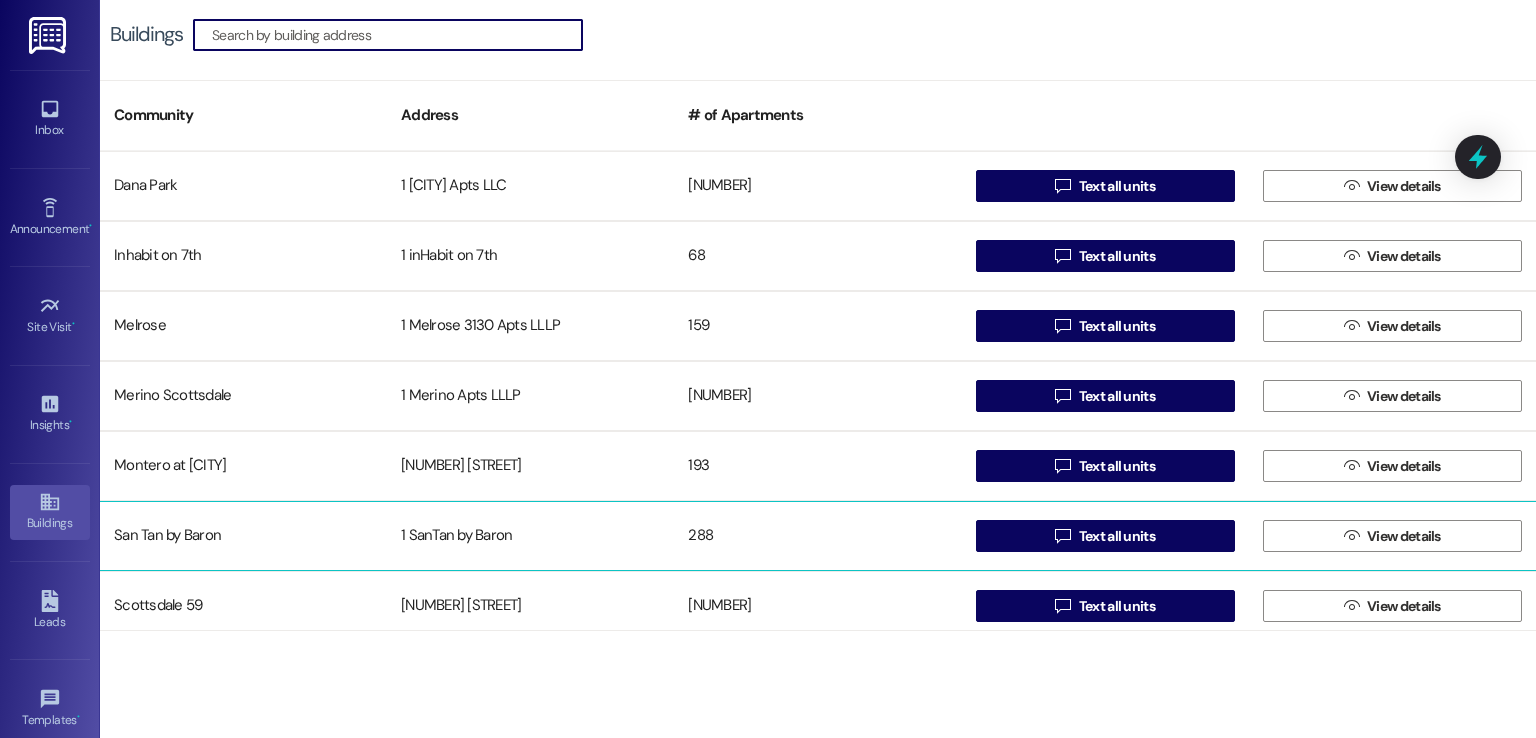 click on "1 SanTan by Baron" at bounding box center [530, 536] 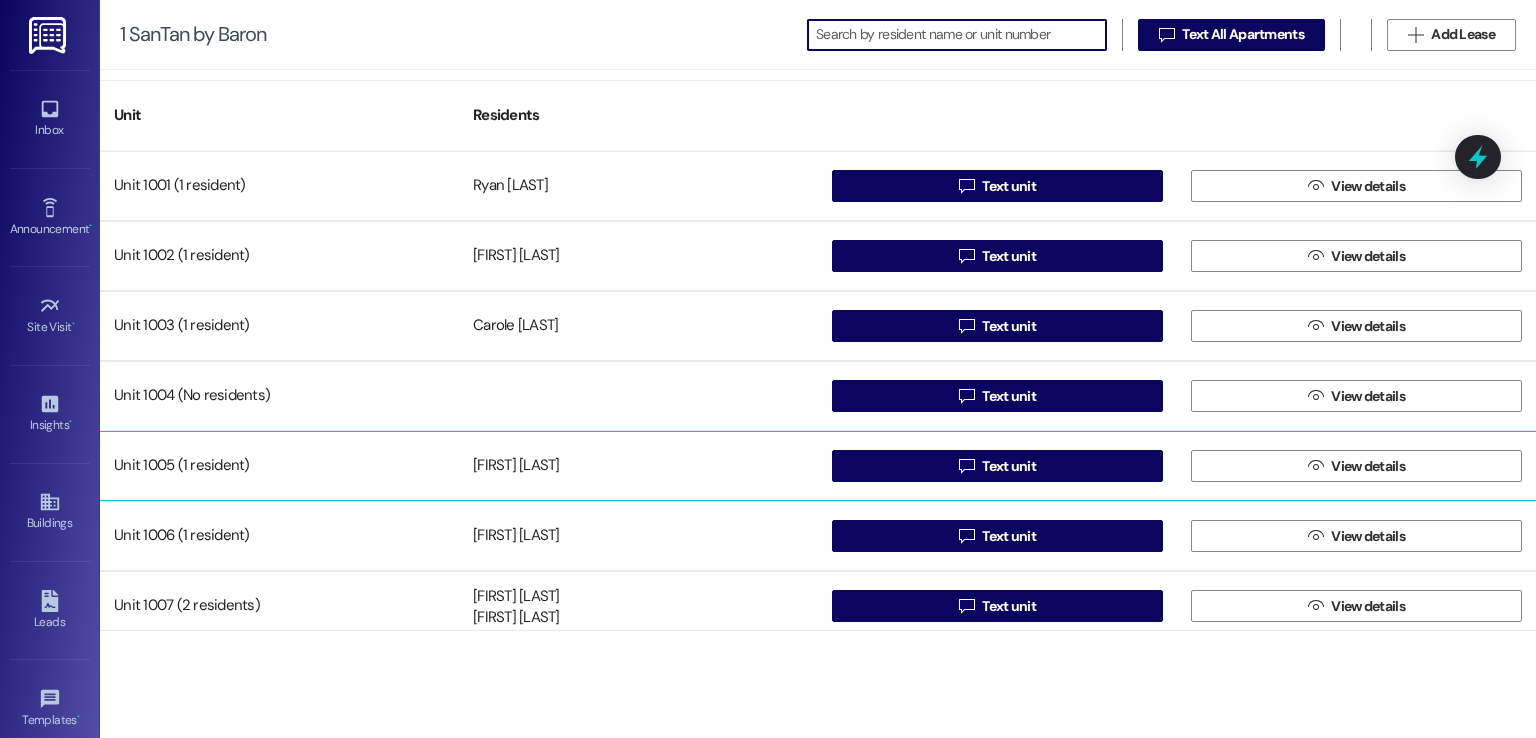 scroll, scrollTop: 0, scrollLeft: 0, axis: both 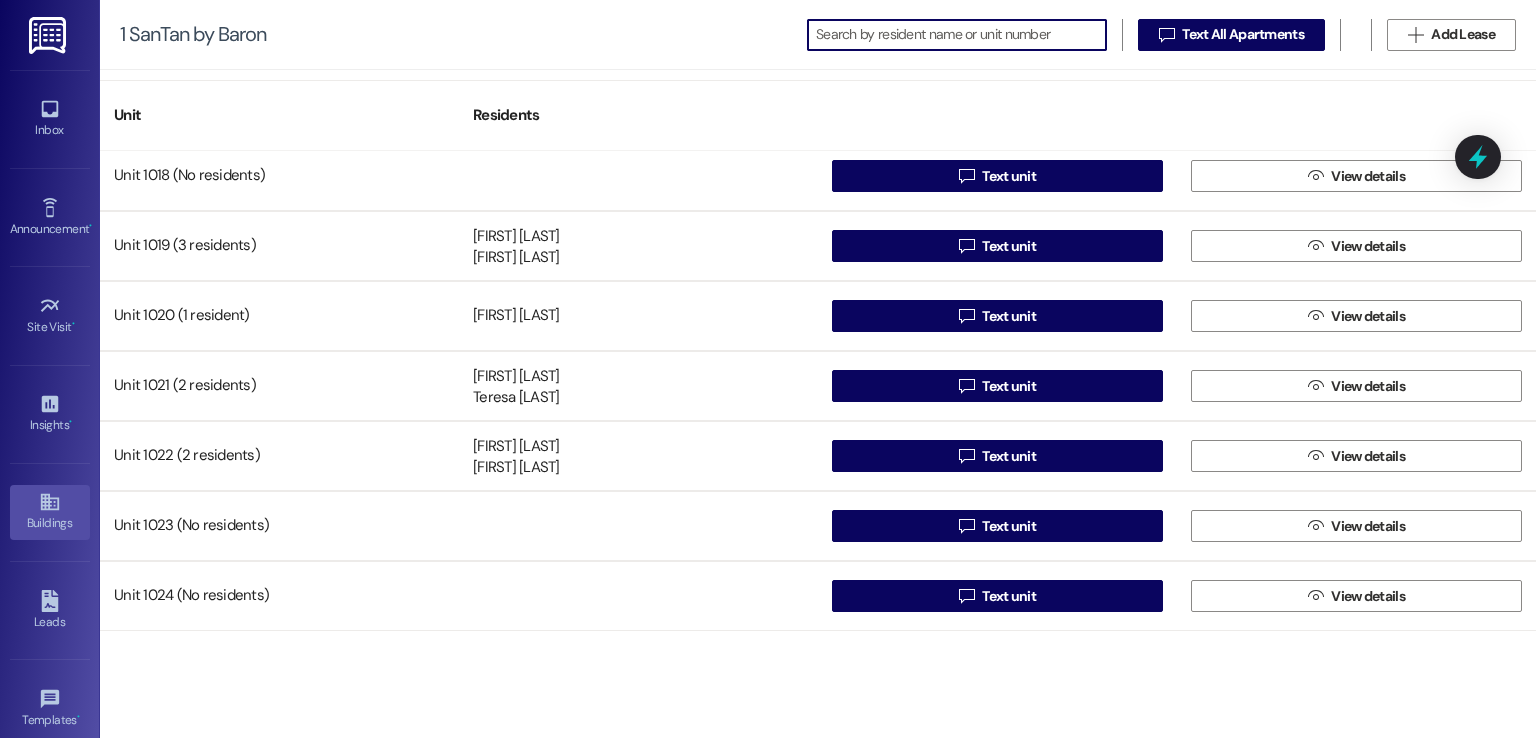 click on "Buildings" at bounding box center [50, 523] 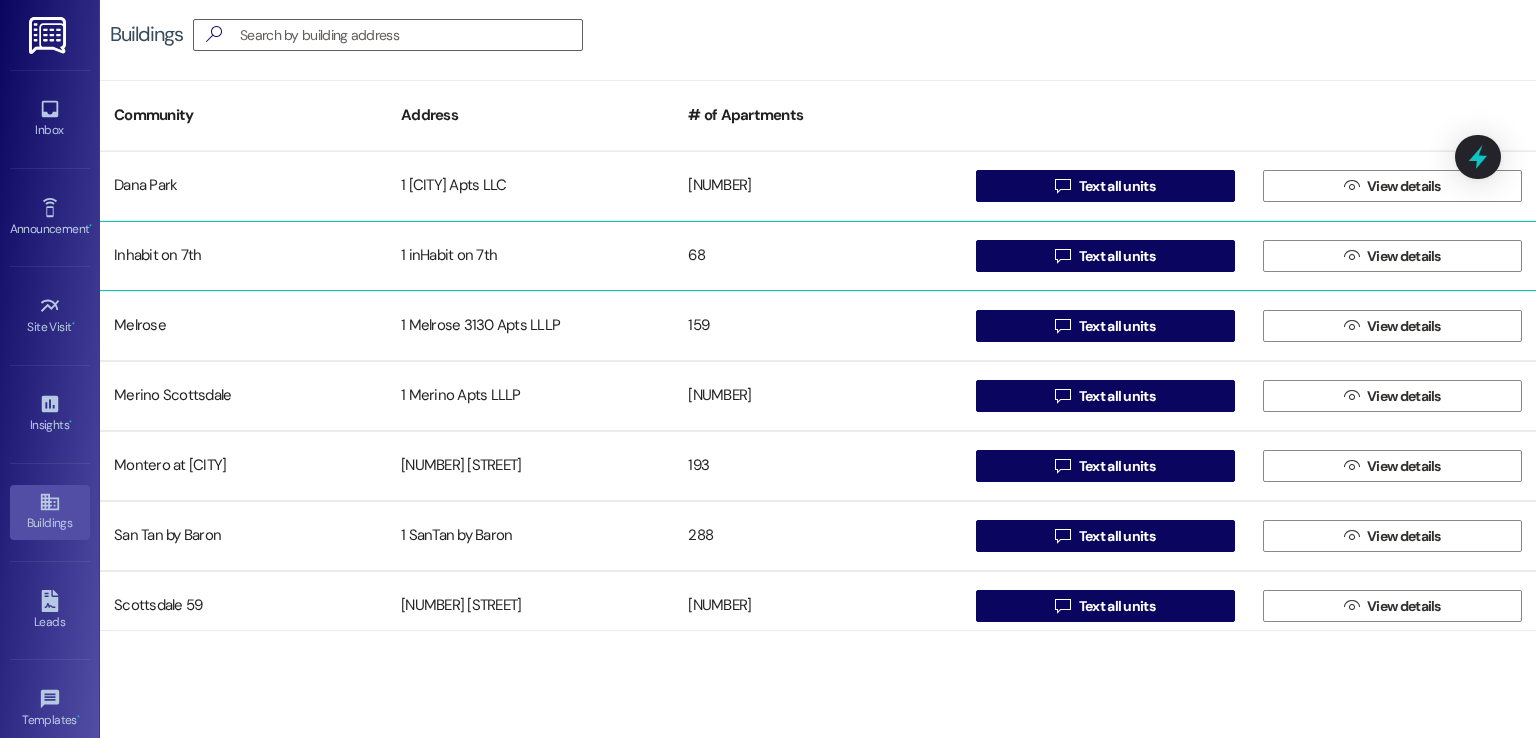 click on "1 inHabit on 7th" at bounding box center (530, 256) 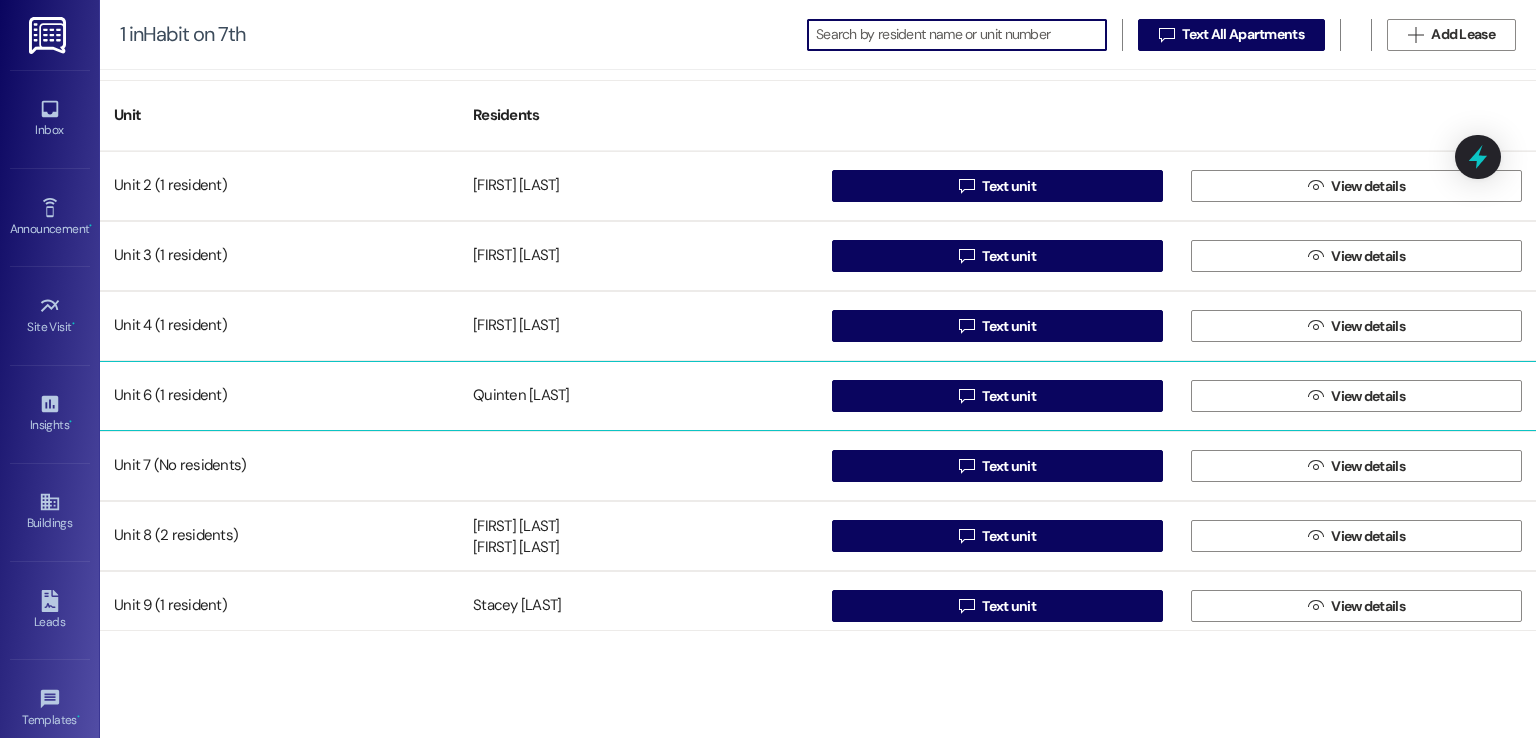scroll, scrollTop: 0, scrollLeft: 0, axis: both 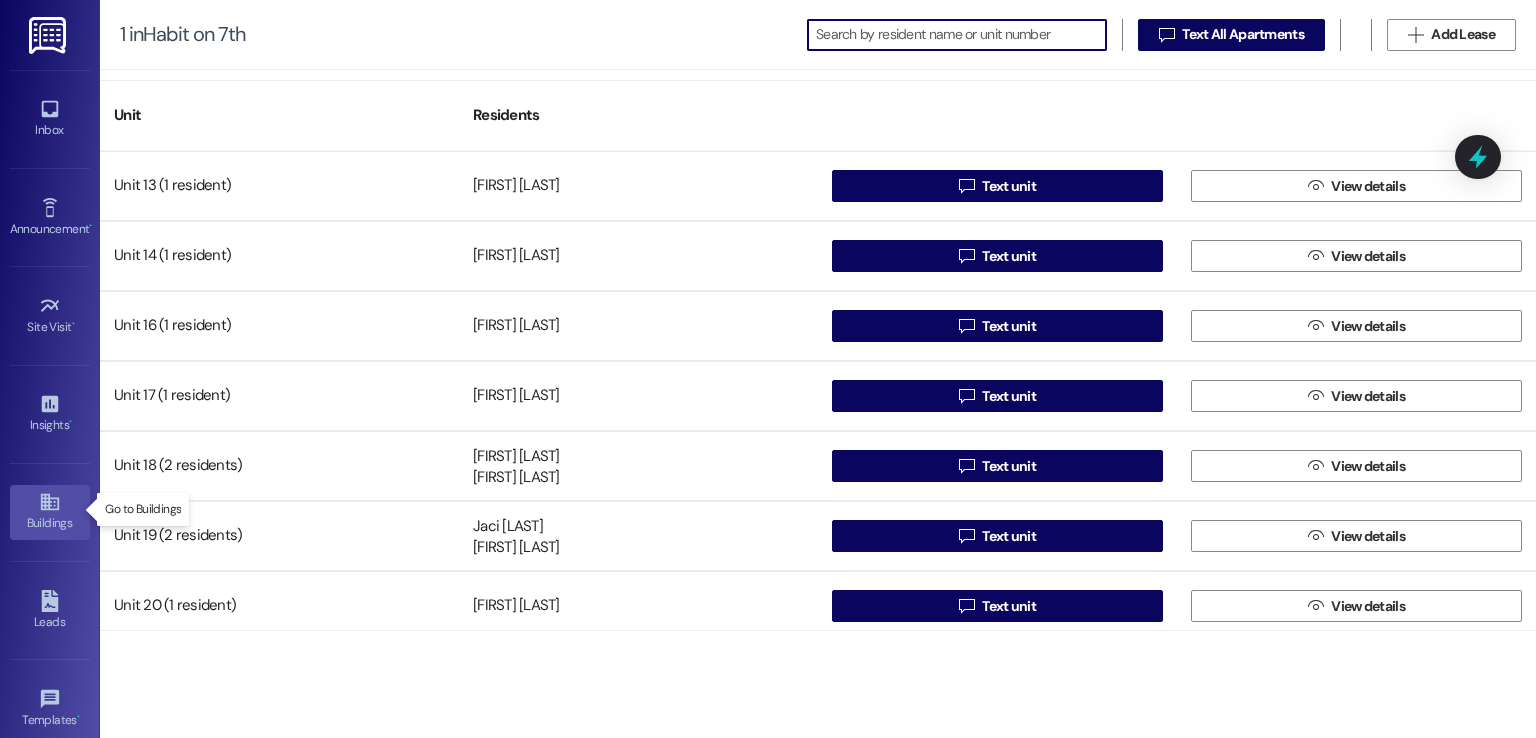 click 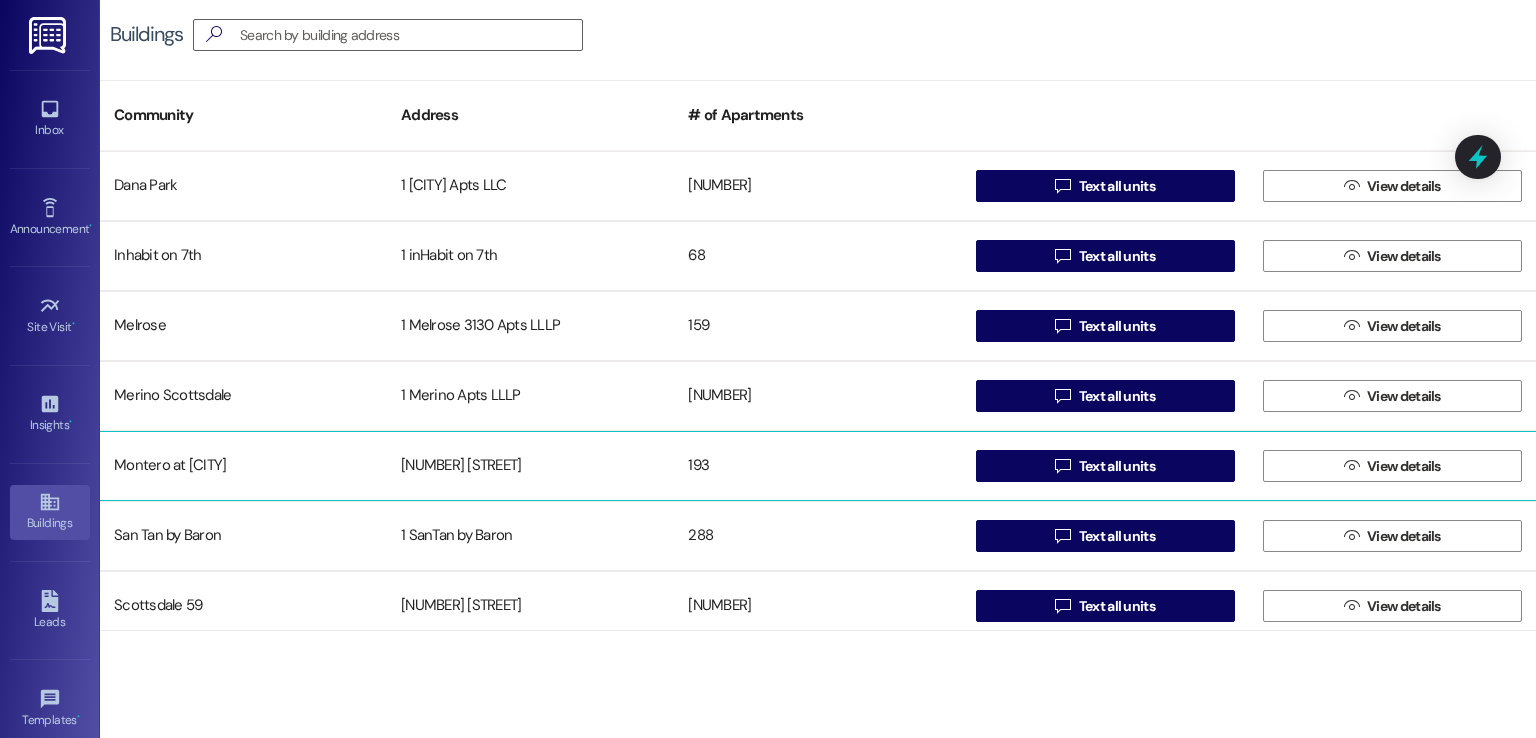 click on "[NUMBER] [STREET]" at bounding box center [530, 466] 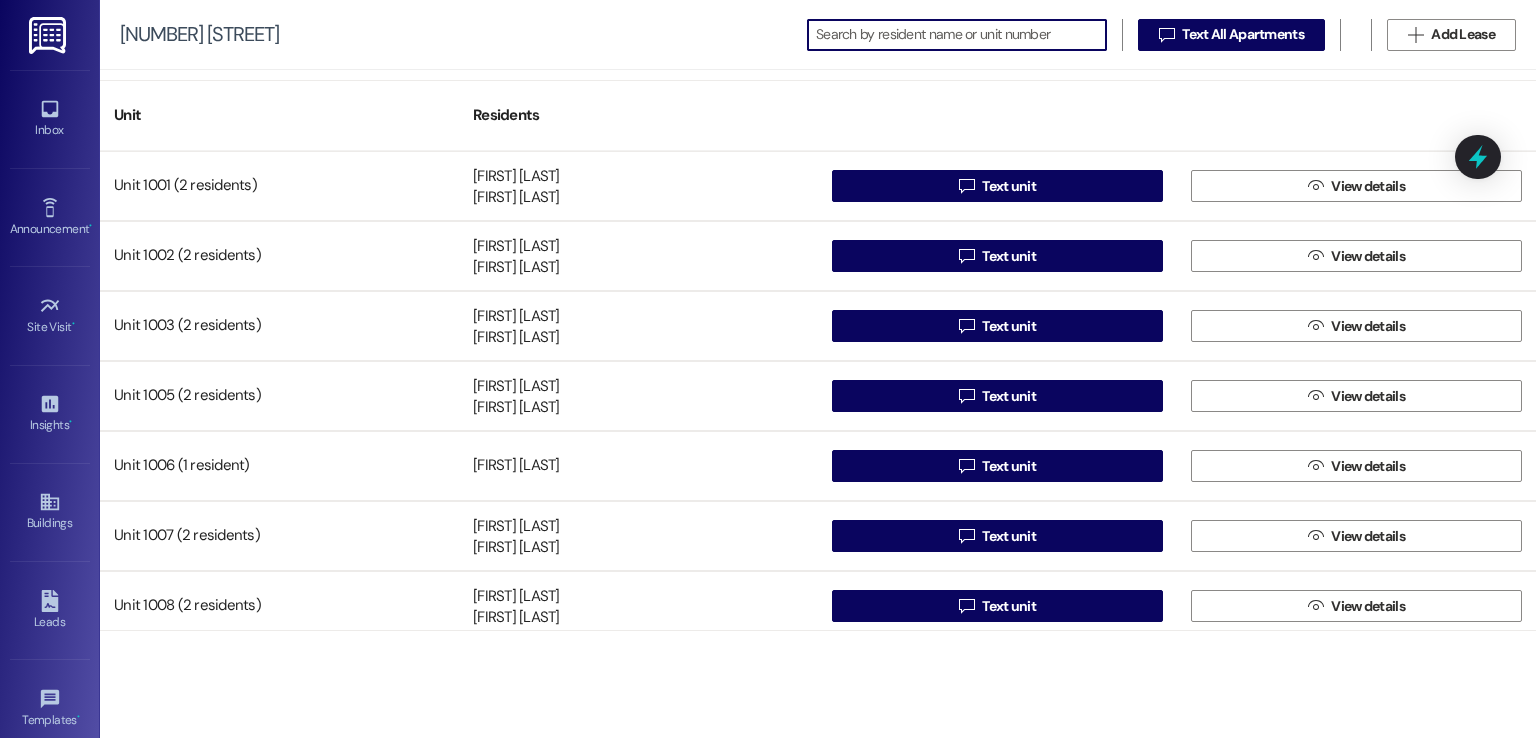 scroll, scrollTop: 0, scrollLeft: 0, axis: both 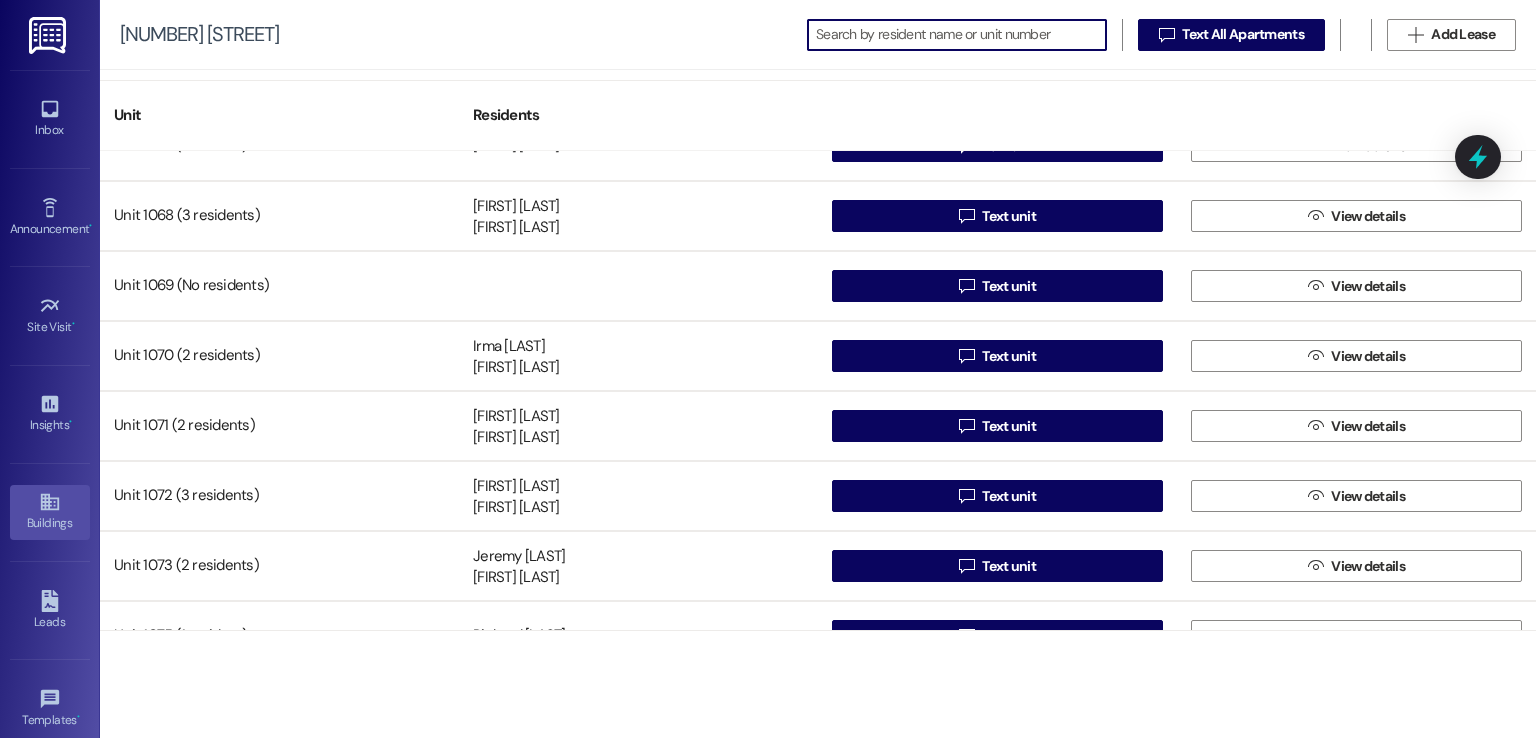 click on "Buildings" at bounding box center (50, 512) 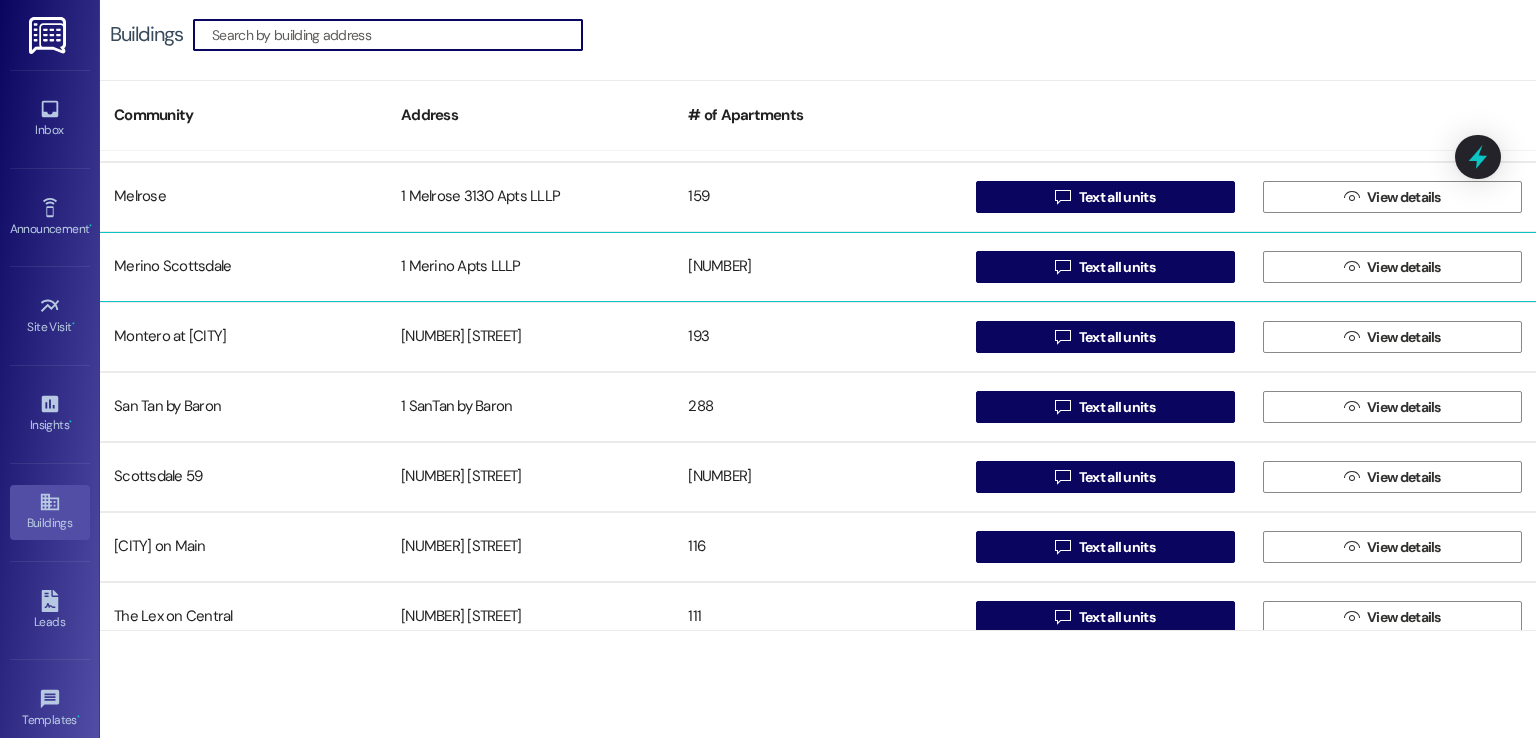 scroll, scrollTop: 151, scrollLeft: 0, axis: vertical 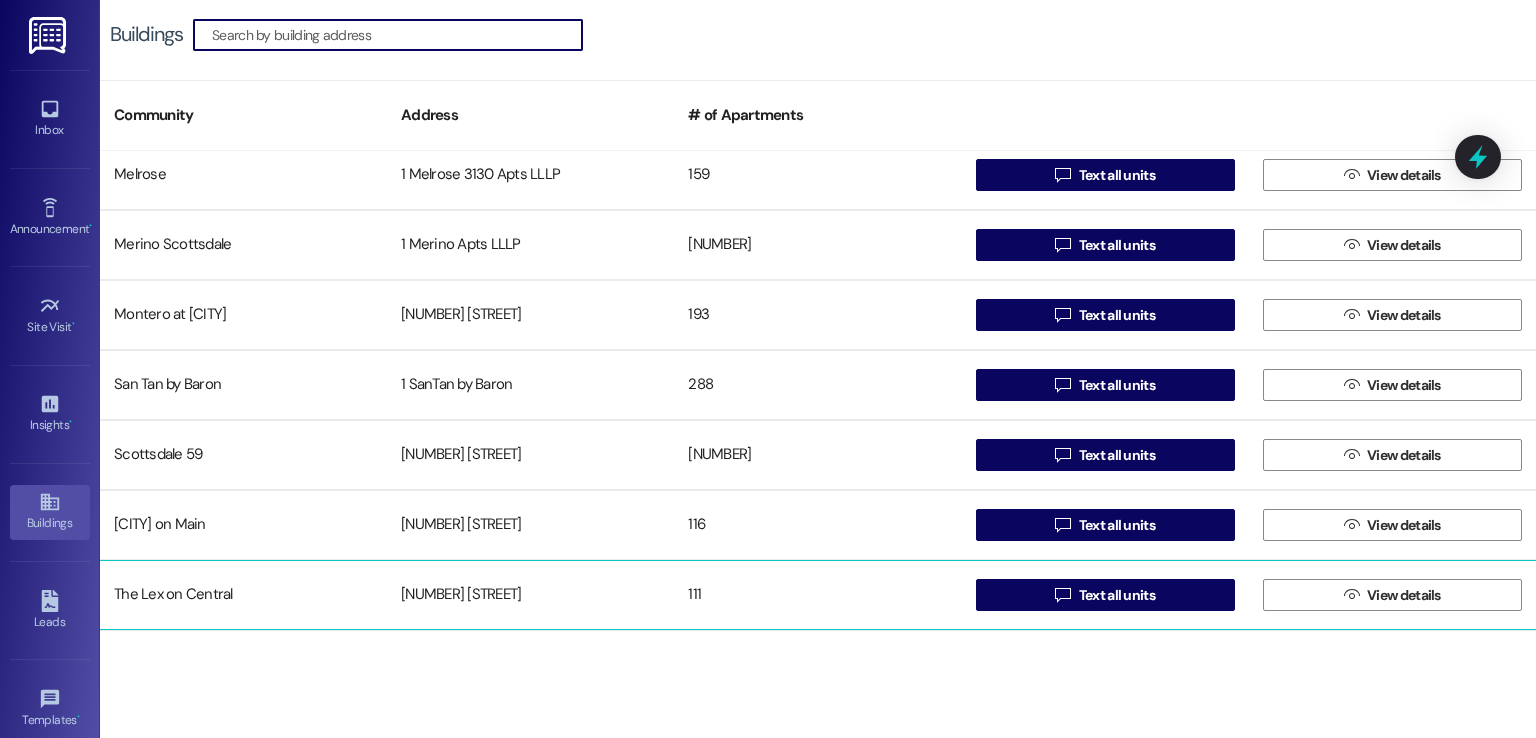 click on "[NUMBER] [STREET]" at bounding box center (530, 595) 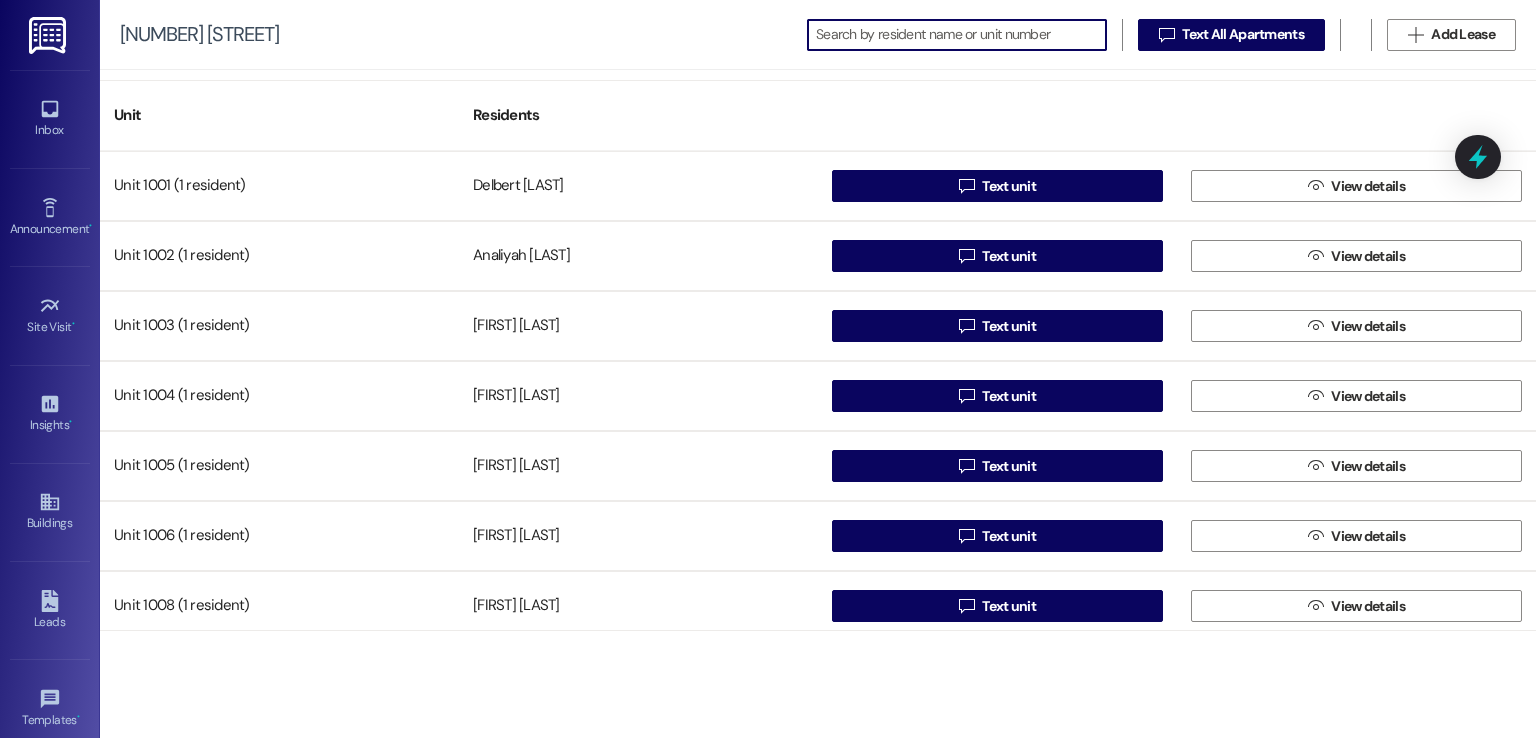 scroll, scrollTop: 0, scrollLeft: 0, axis: both 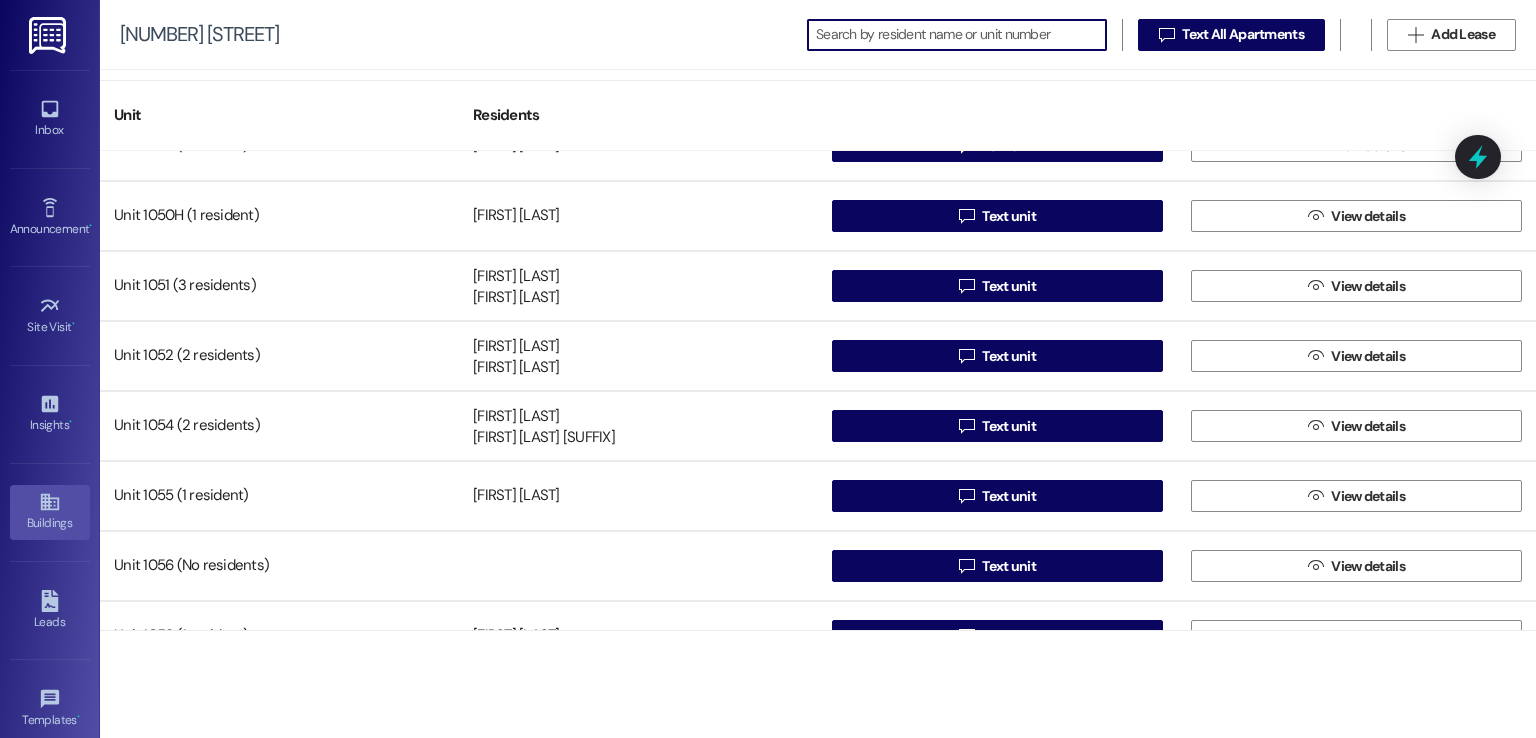 click on "Buildings" at bounding box center (50, 512) 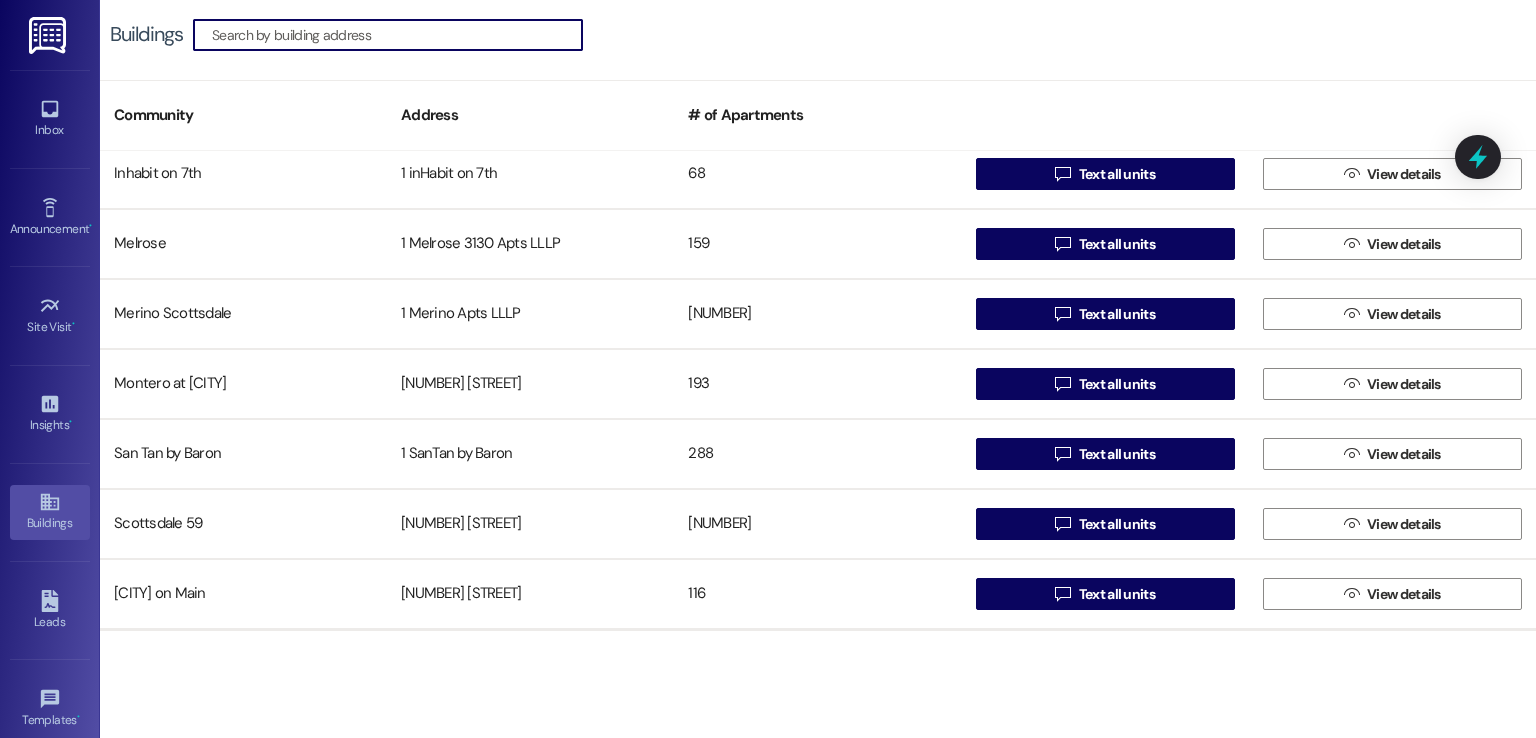 scroll, scrollTop: 151, scrollLeft: 0, axis: vertical 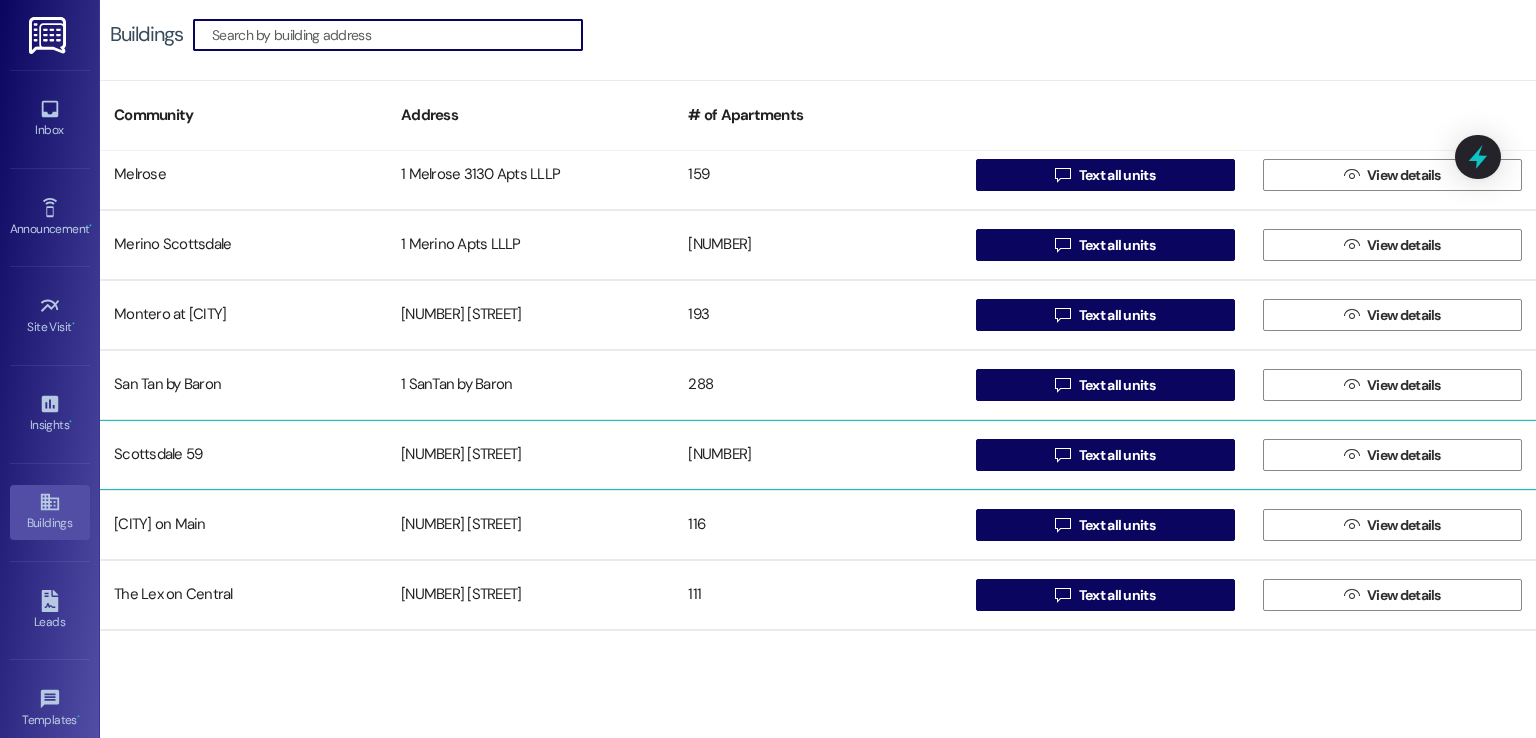 click on "[NUMBER] [STREET]" at bounding box center (530, 455) 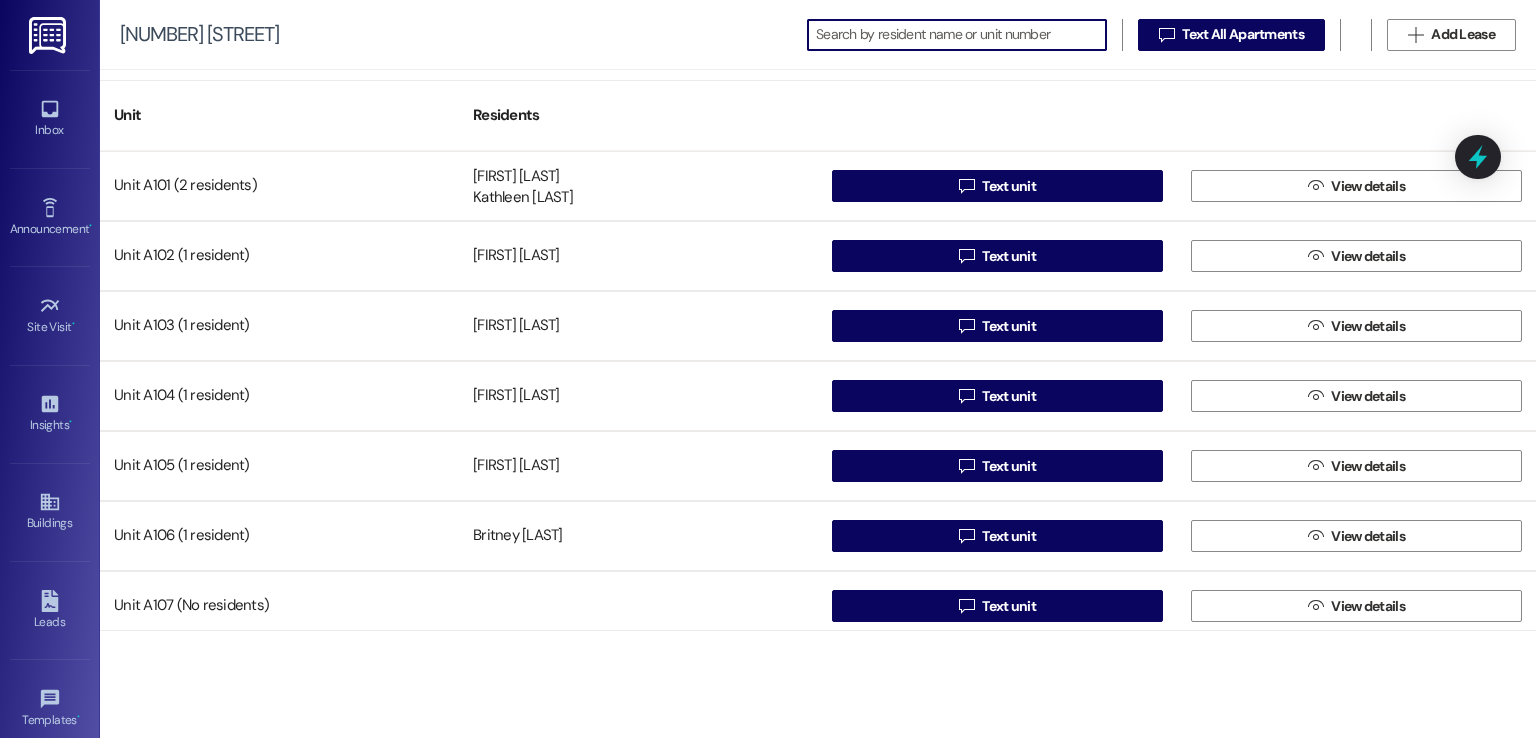 scroll, scrollTop: 0, scrollLeft: 0, axis: both 